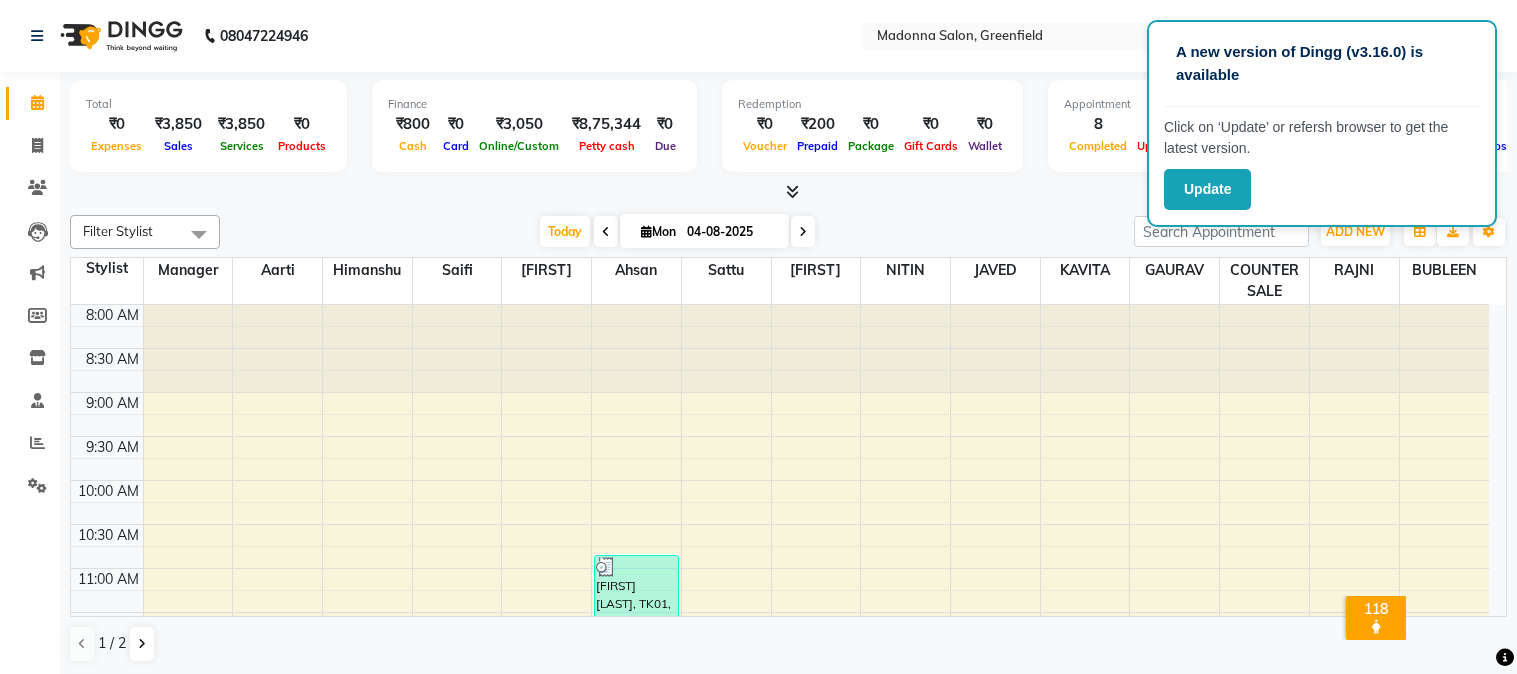 scroll, scrollTop: 0, scrollLeft: 0, axis: both 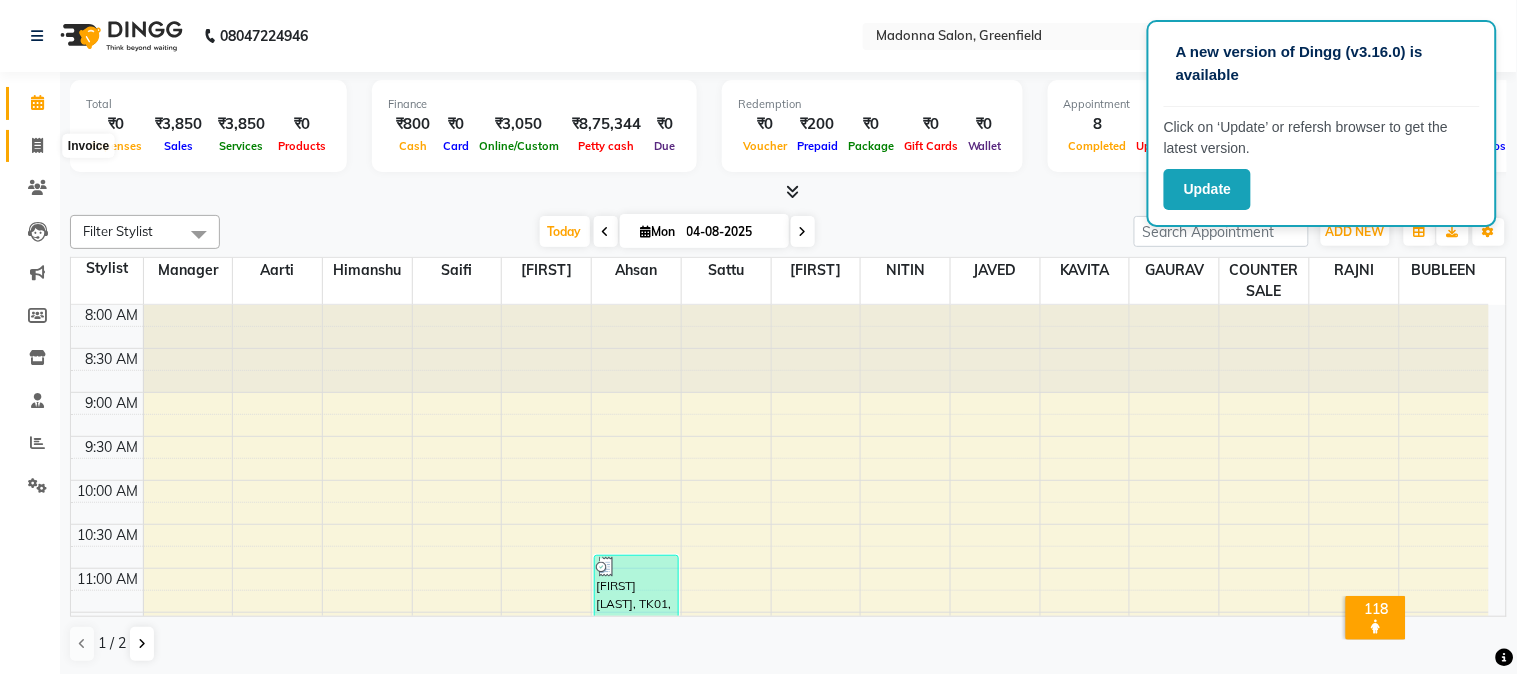 click 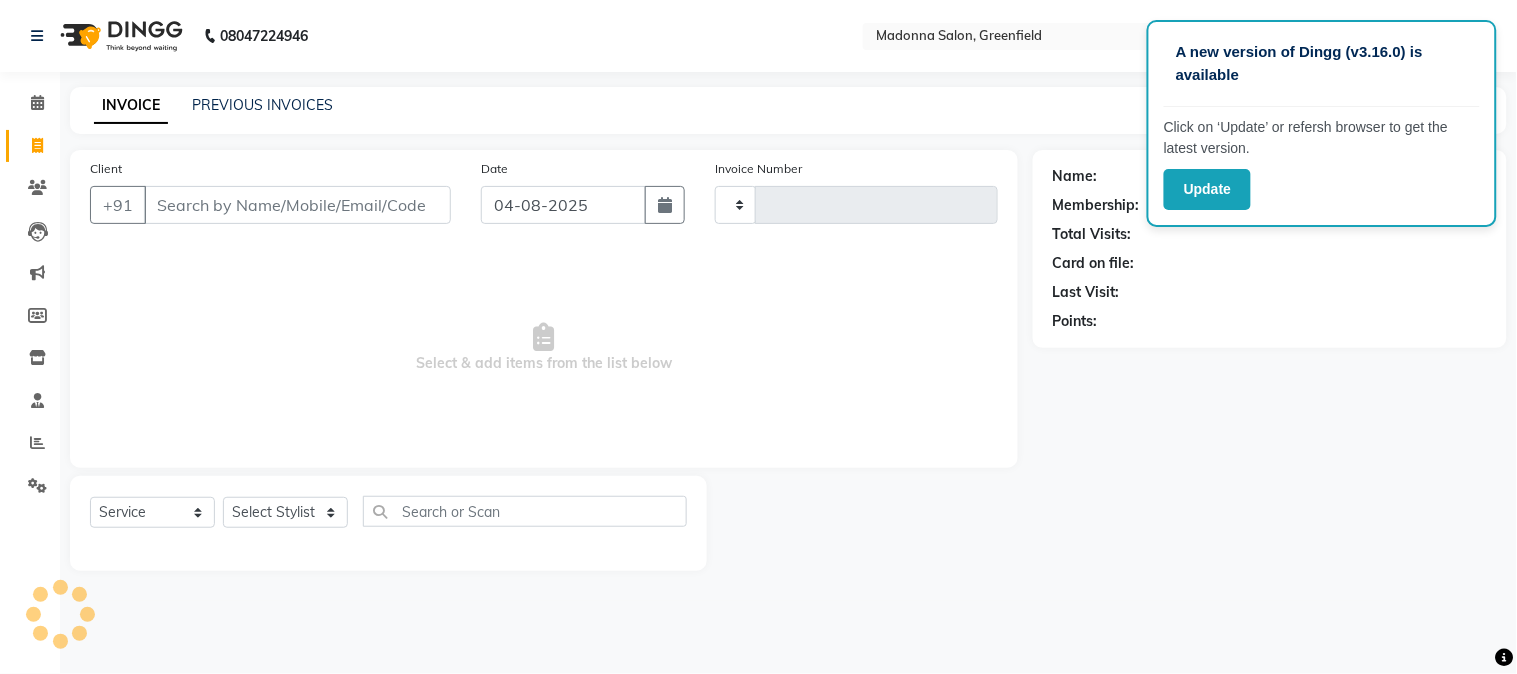 type on "1276" 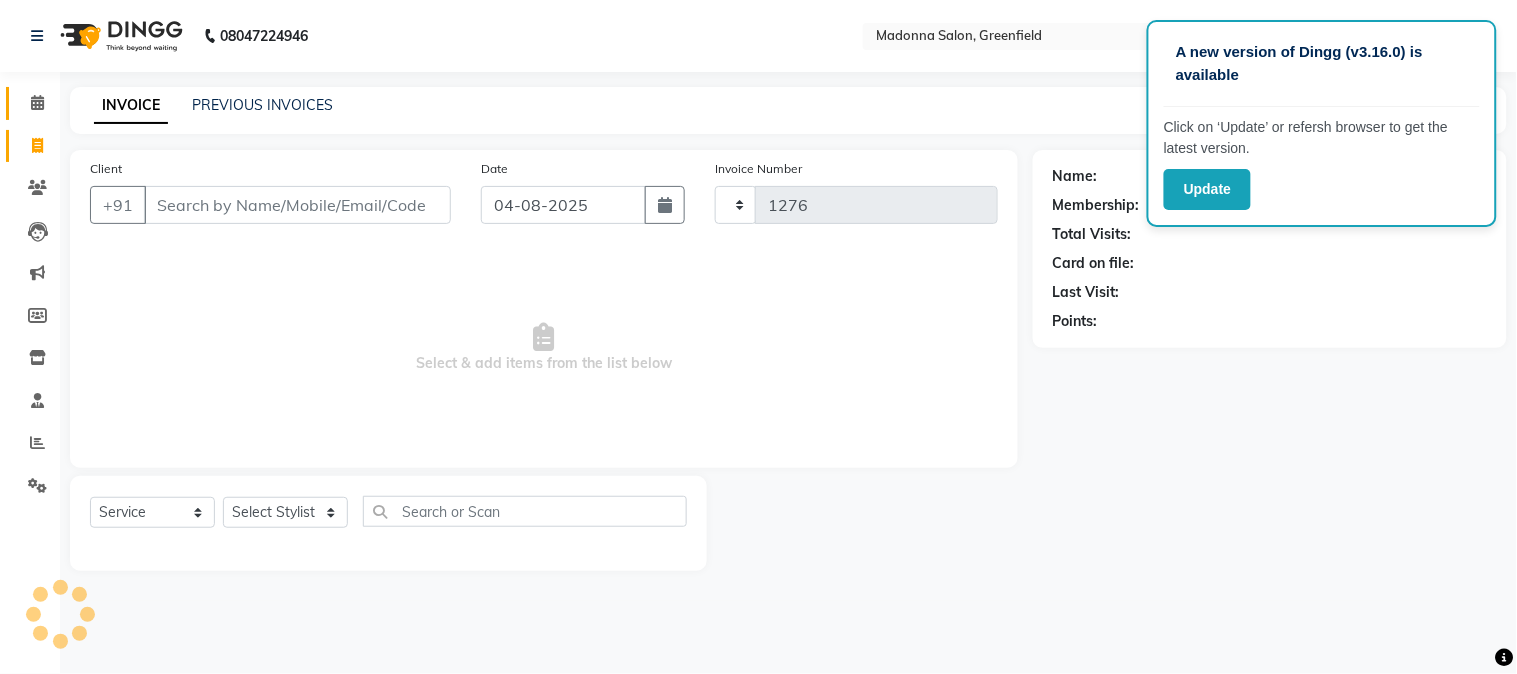 select on "7672" 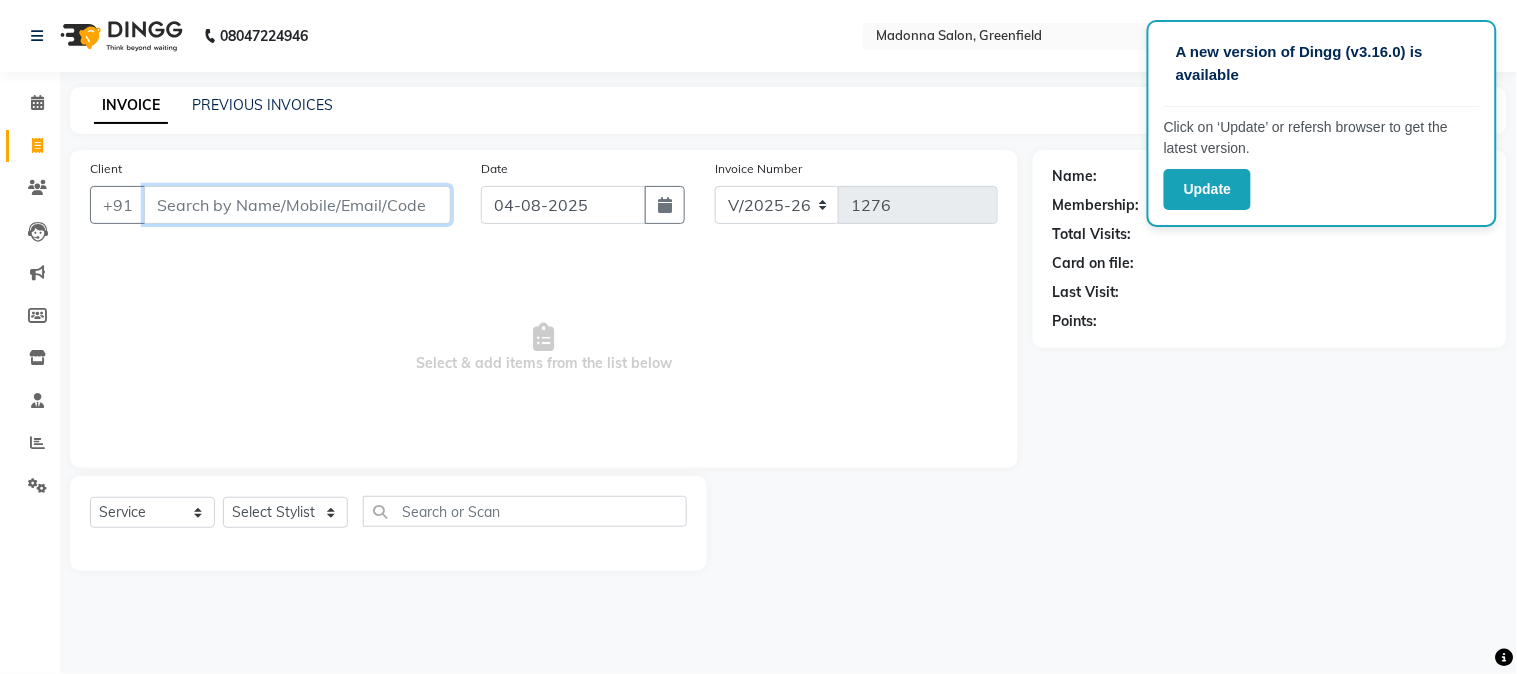 click on "Client" at bounding box center (297, 205) 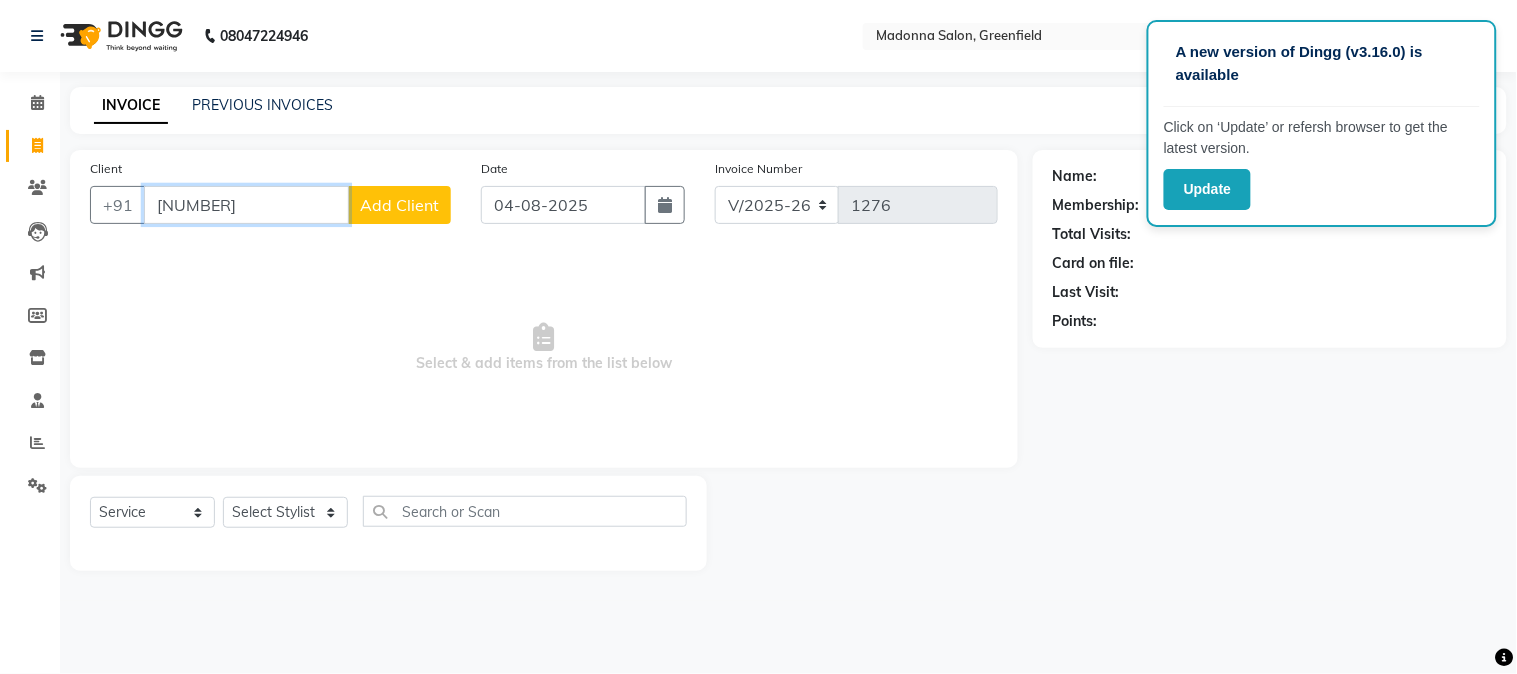 type on "[NUMBER]" 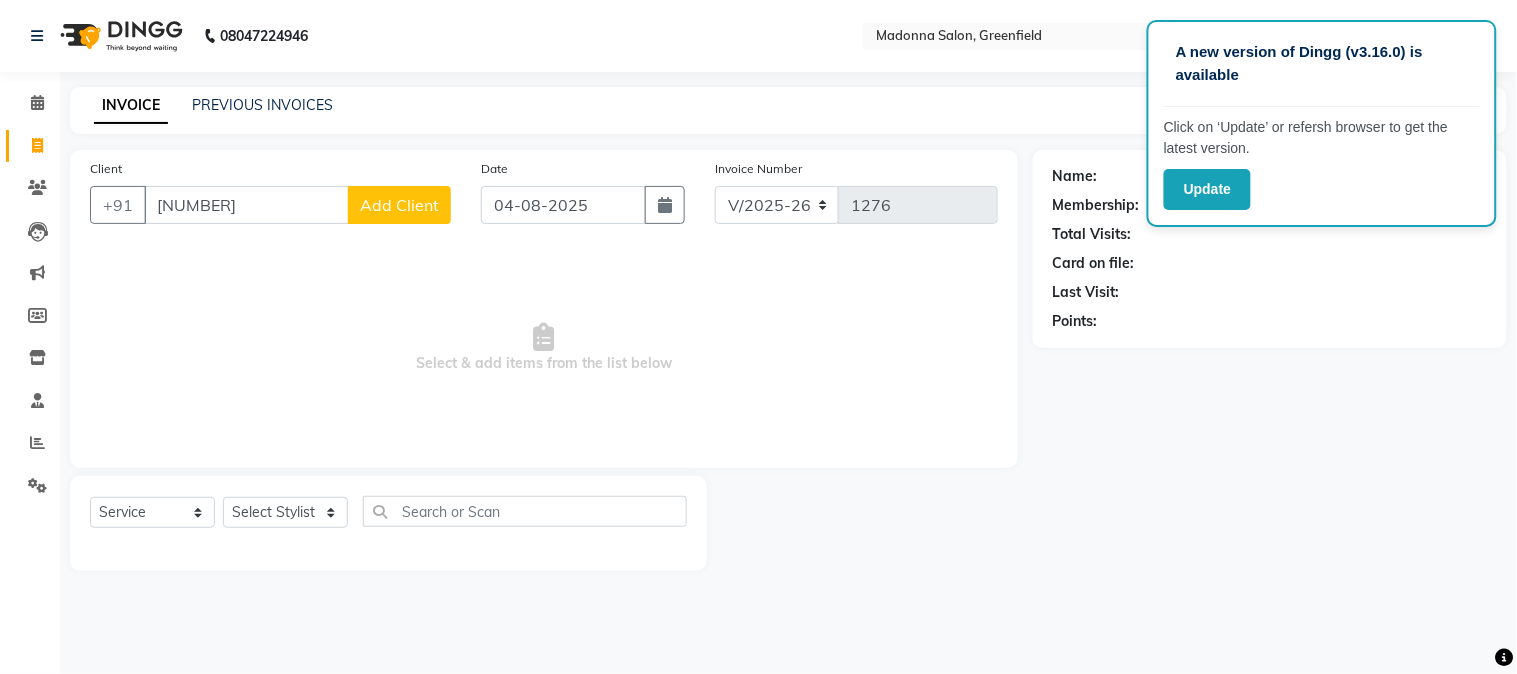 click on "Add Client" 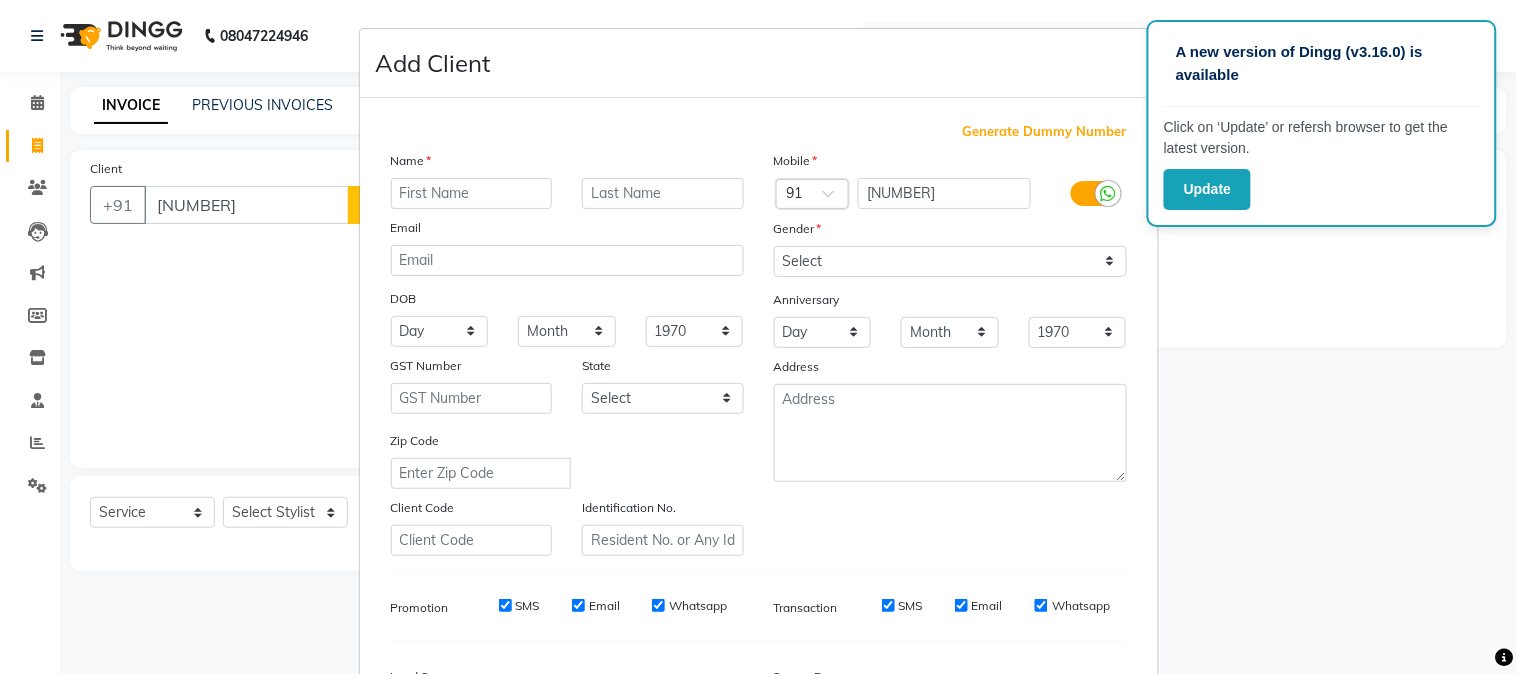 click at bounding box center [472, 193] 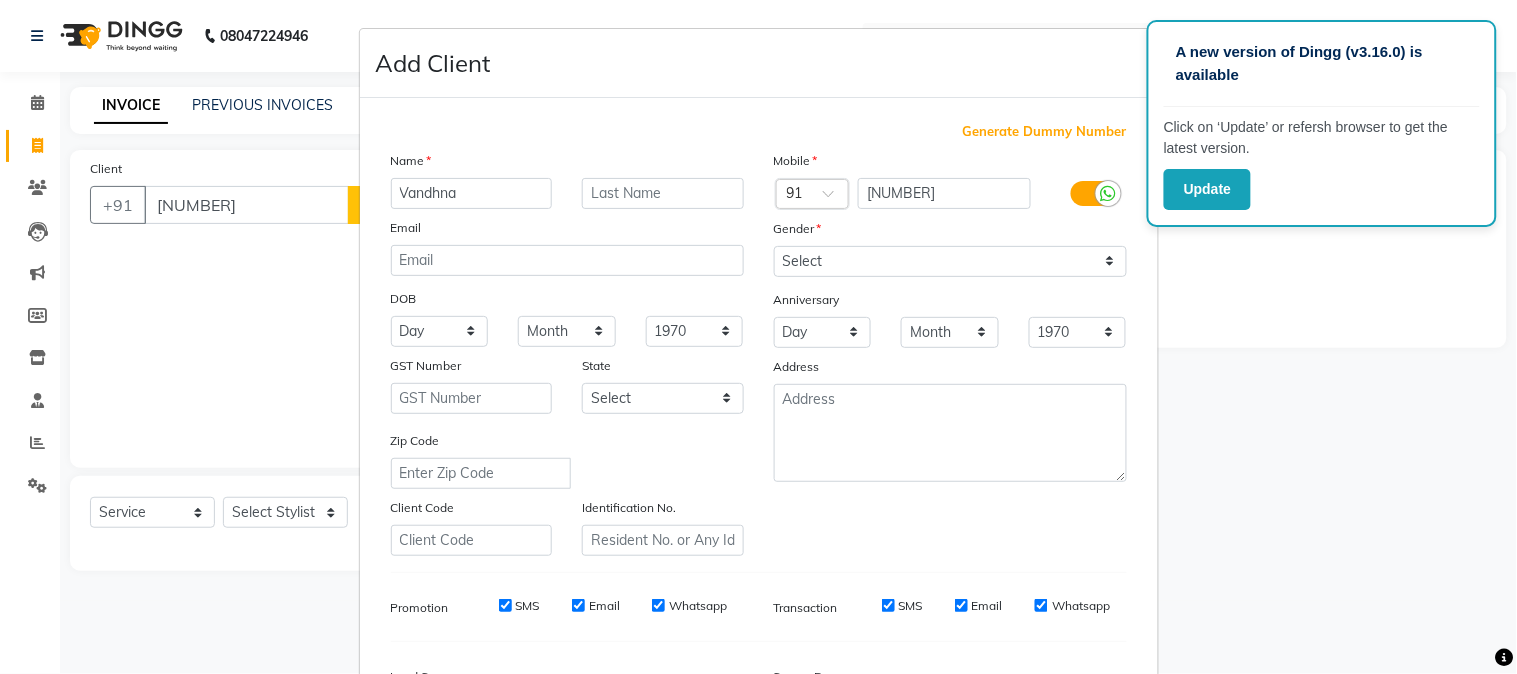 type on "Vandhna" 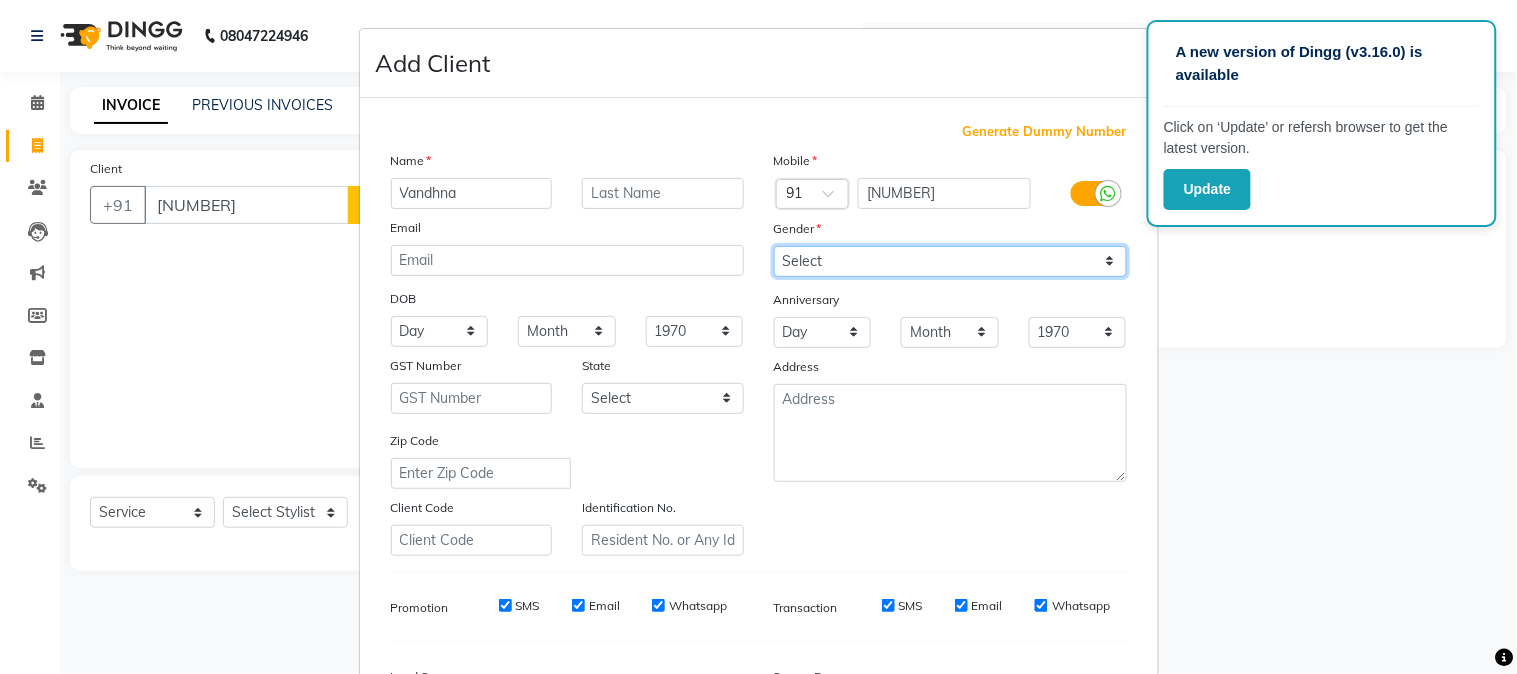 click on "Select Male Female Other Prefer Not To Say" at bounding box center (950, 261) 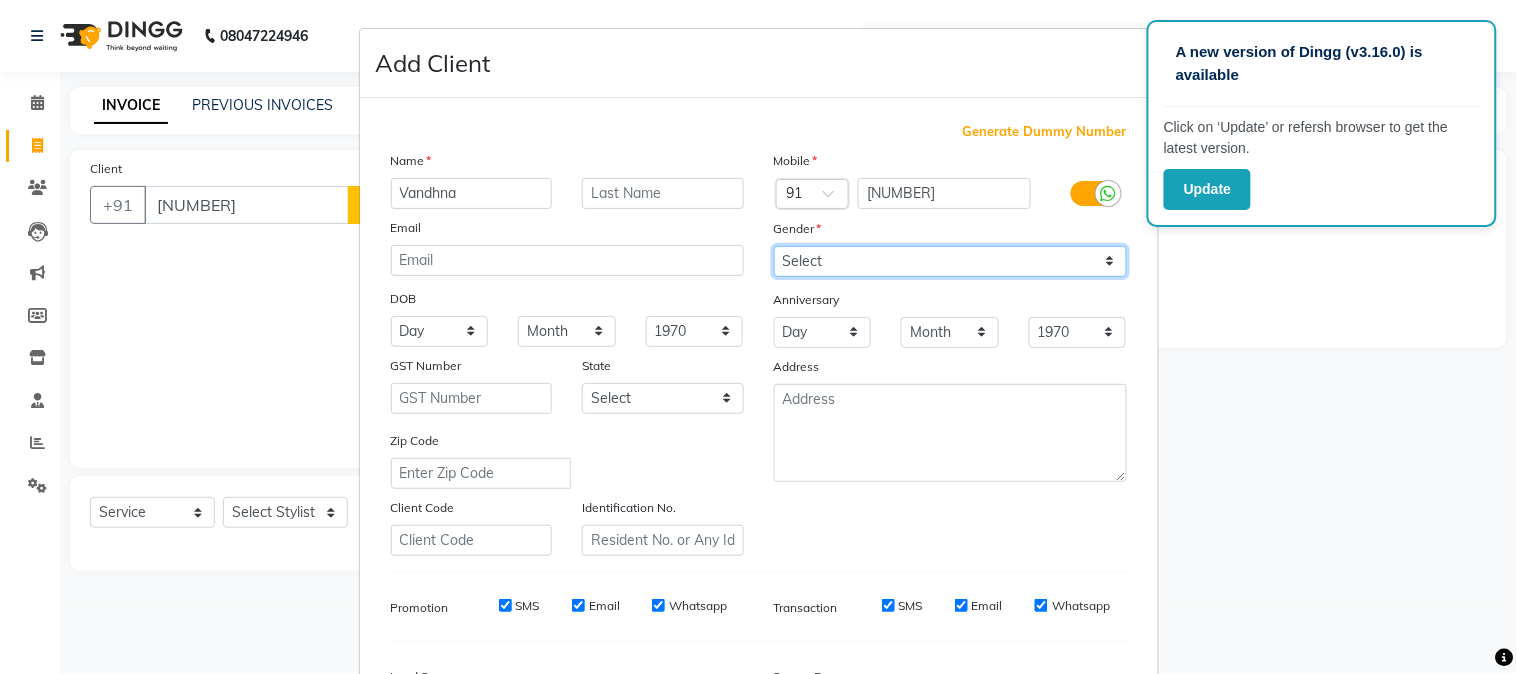 select on "female" 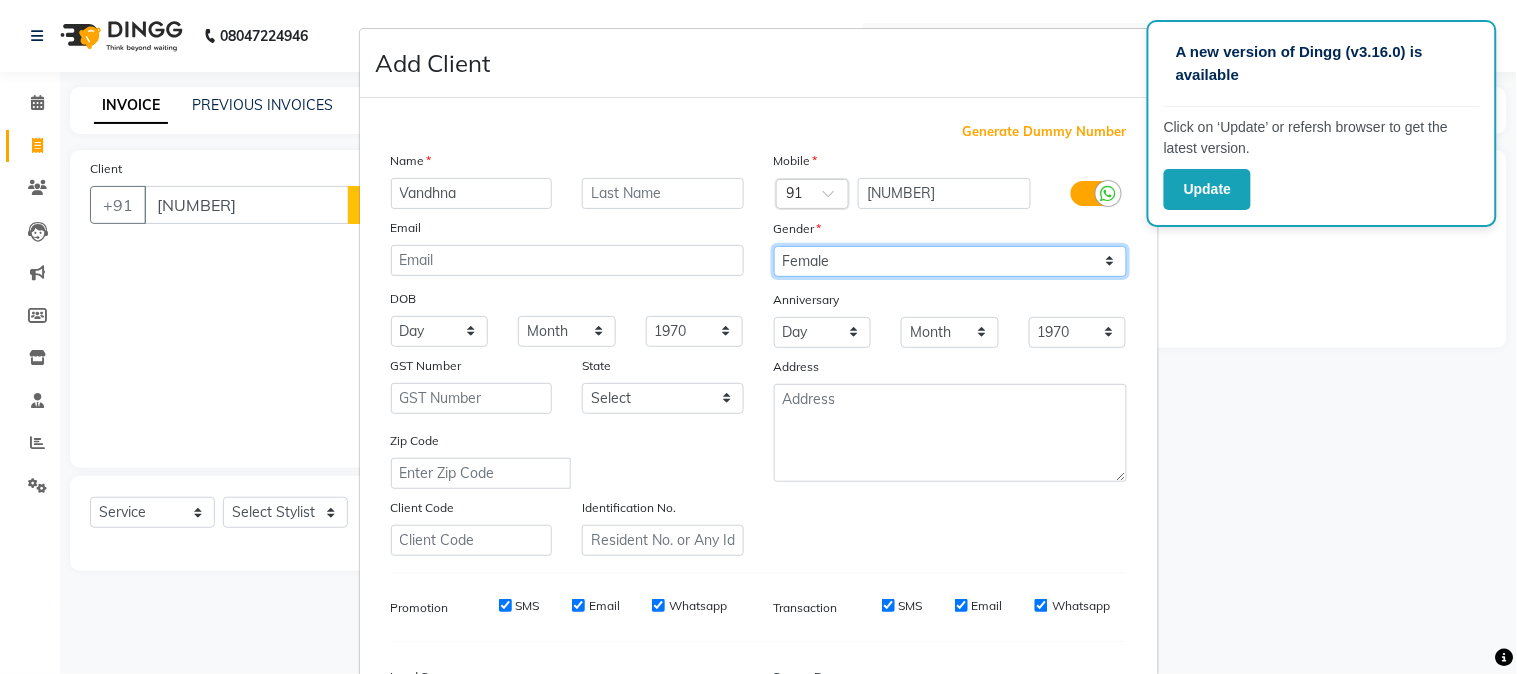 click on "Select Male Female Other Prefer Not To Say" at bounding box center [950, 261] 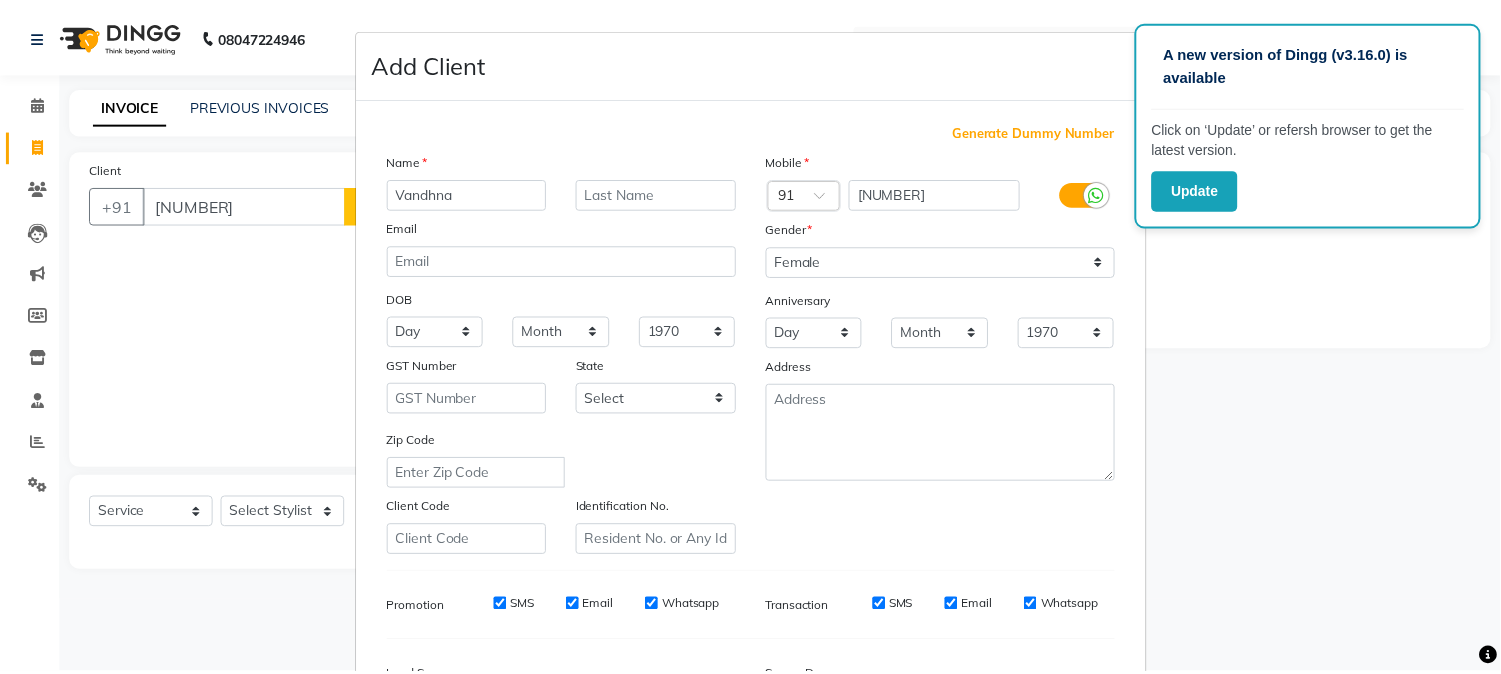 scroll, scrollTop: 250, scrollLeft: 0, axis: vertical 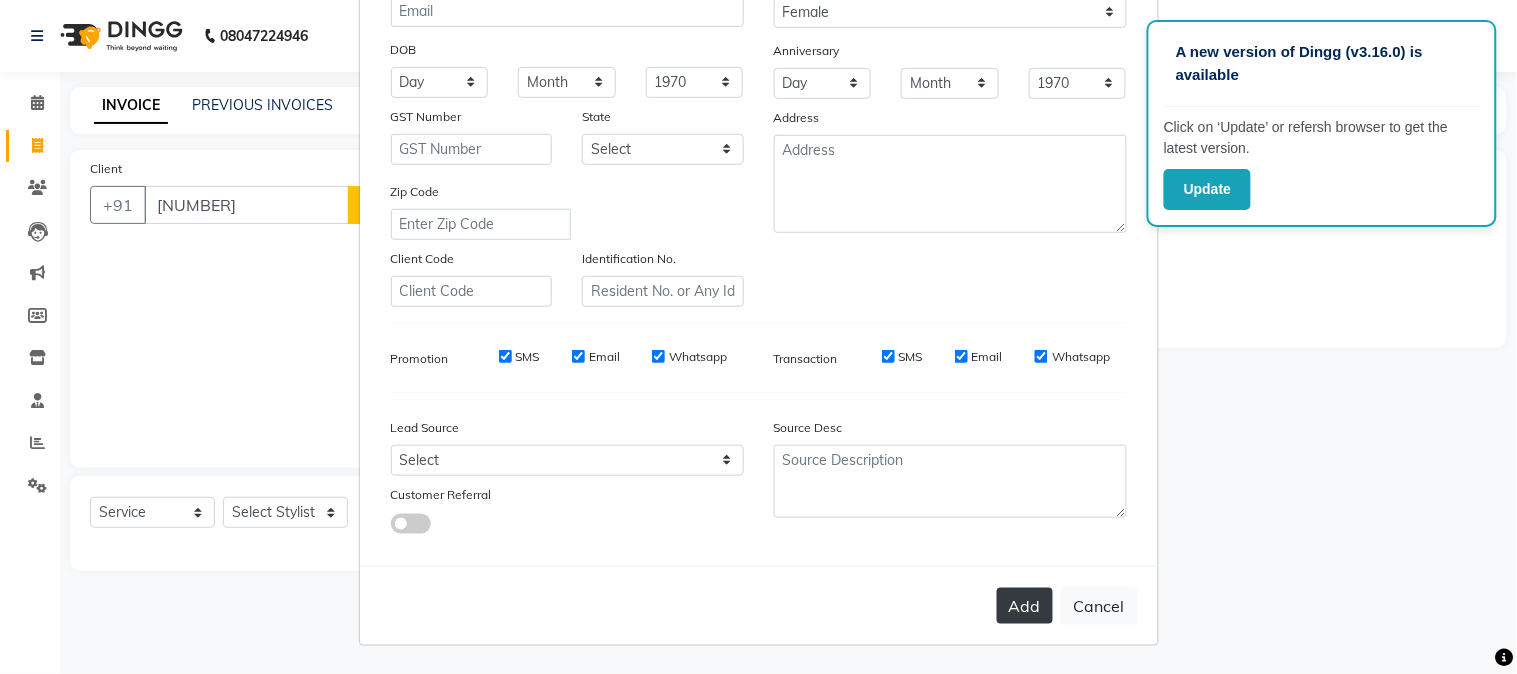 click on "Add" at bounding box center [1025, 606] 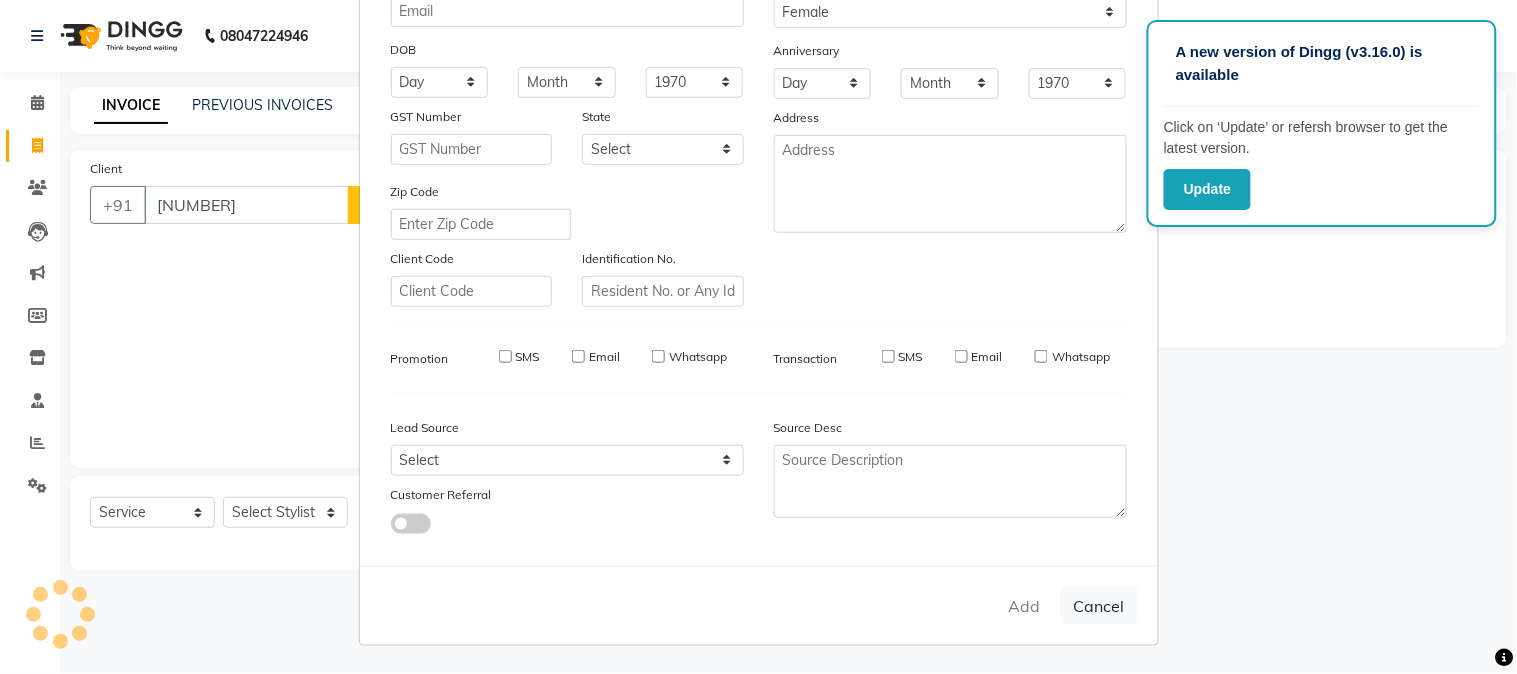 type 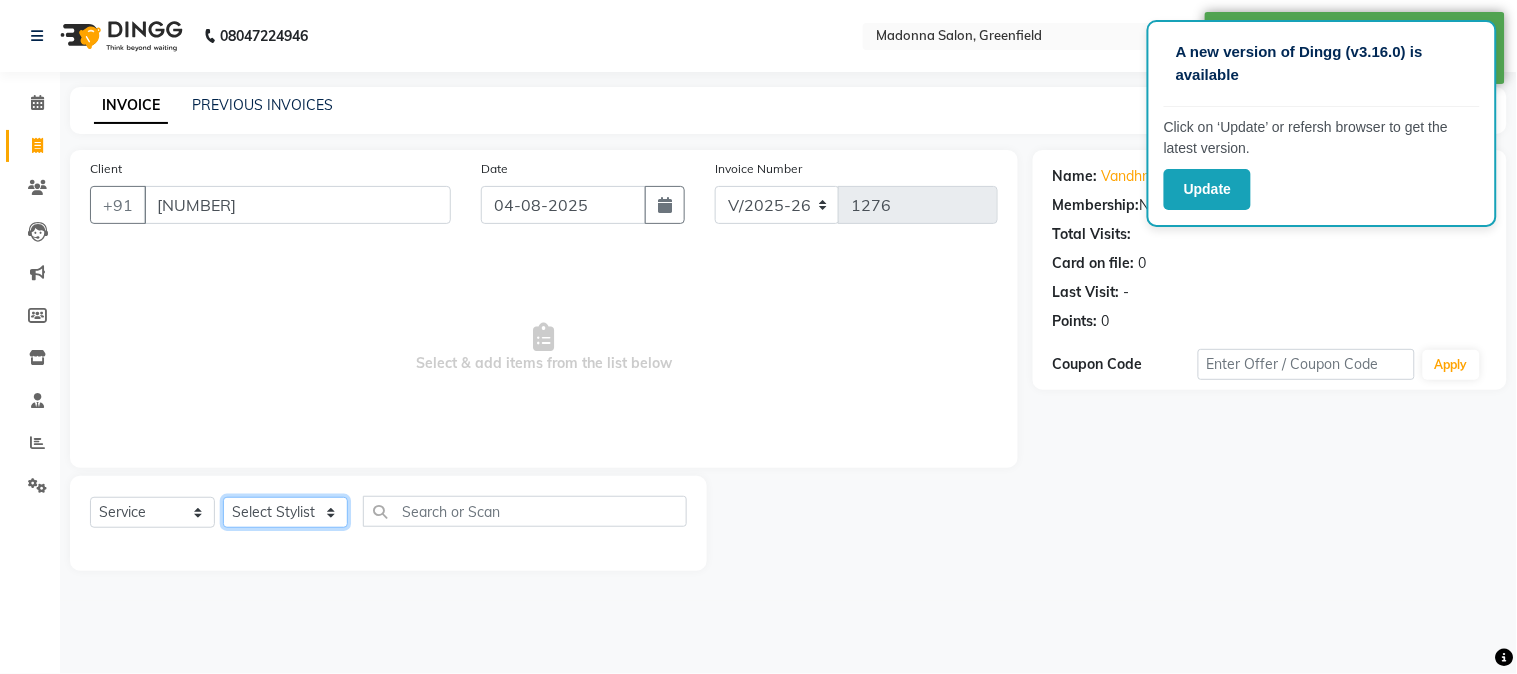 click on "Select Stylist Aarti Ahsan Aman BUBLEEN COUNTER SALE GAURAV Himanshu JAVED KAVITA Manager NITIN Owner RAJNI ROHIT Saifi Sattu VISHAL" 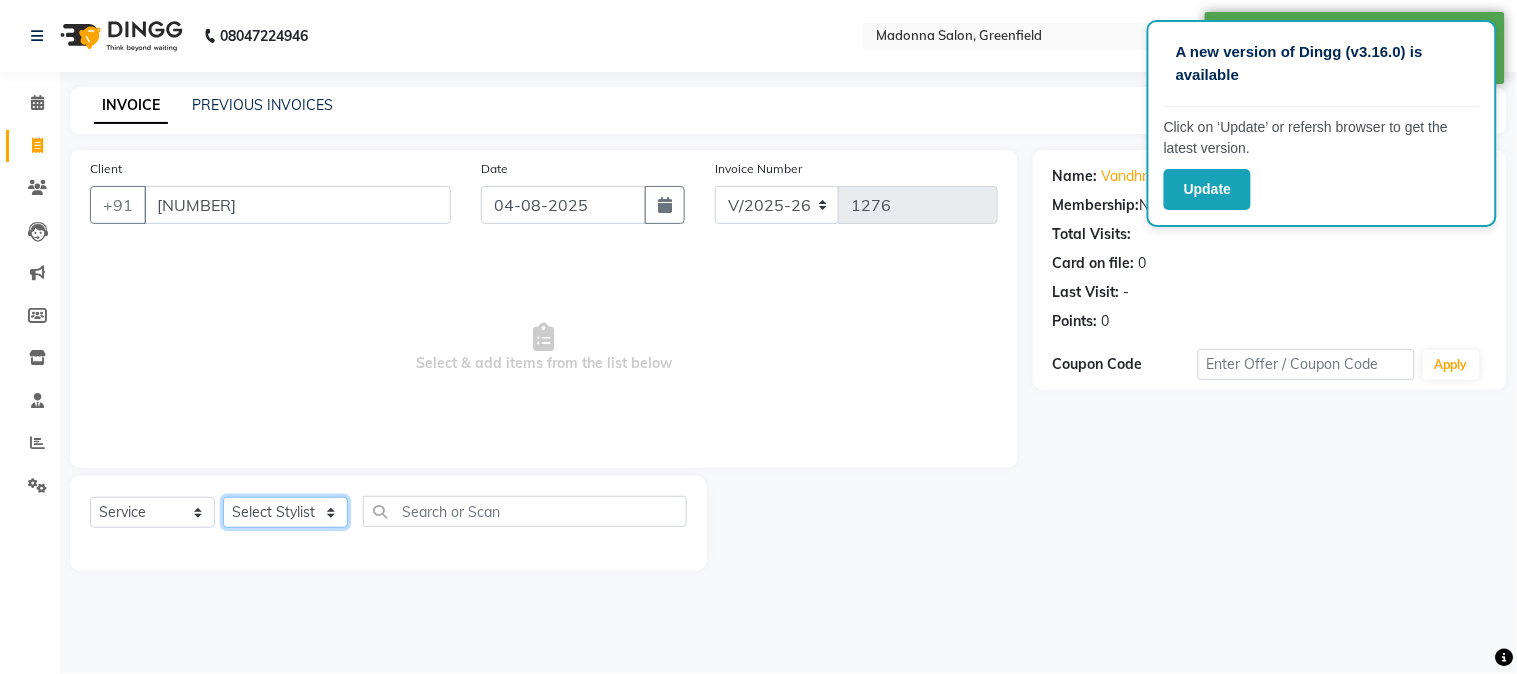 select on "[NUMBER]" 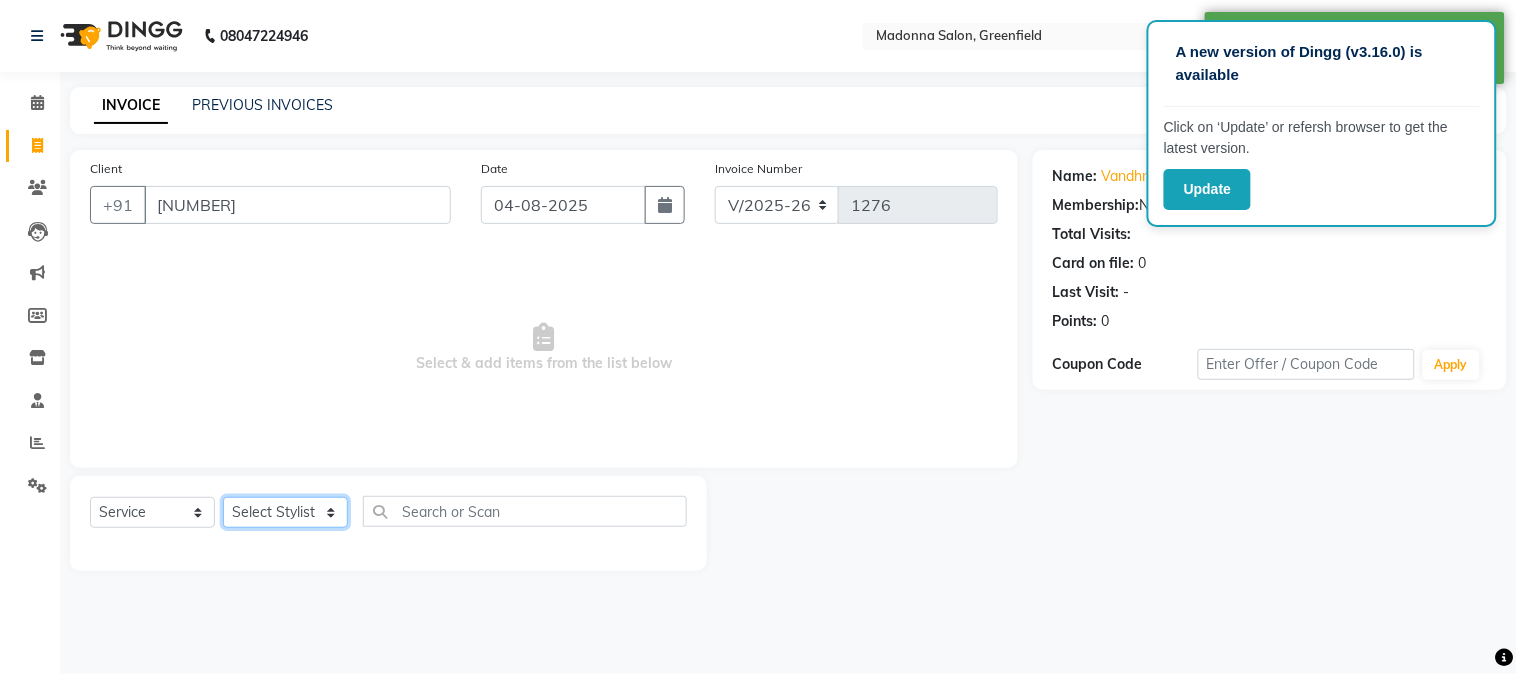 click on "Select Stylist Aarti Ahsan Aman BUBLEEN COUNTER SALE GAURAV Himanshu JAVED KAVITA Manager NITIN Owner RAJNI ROHIT Saifi Sattu VISHAL" 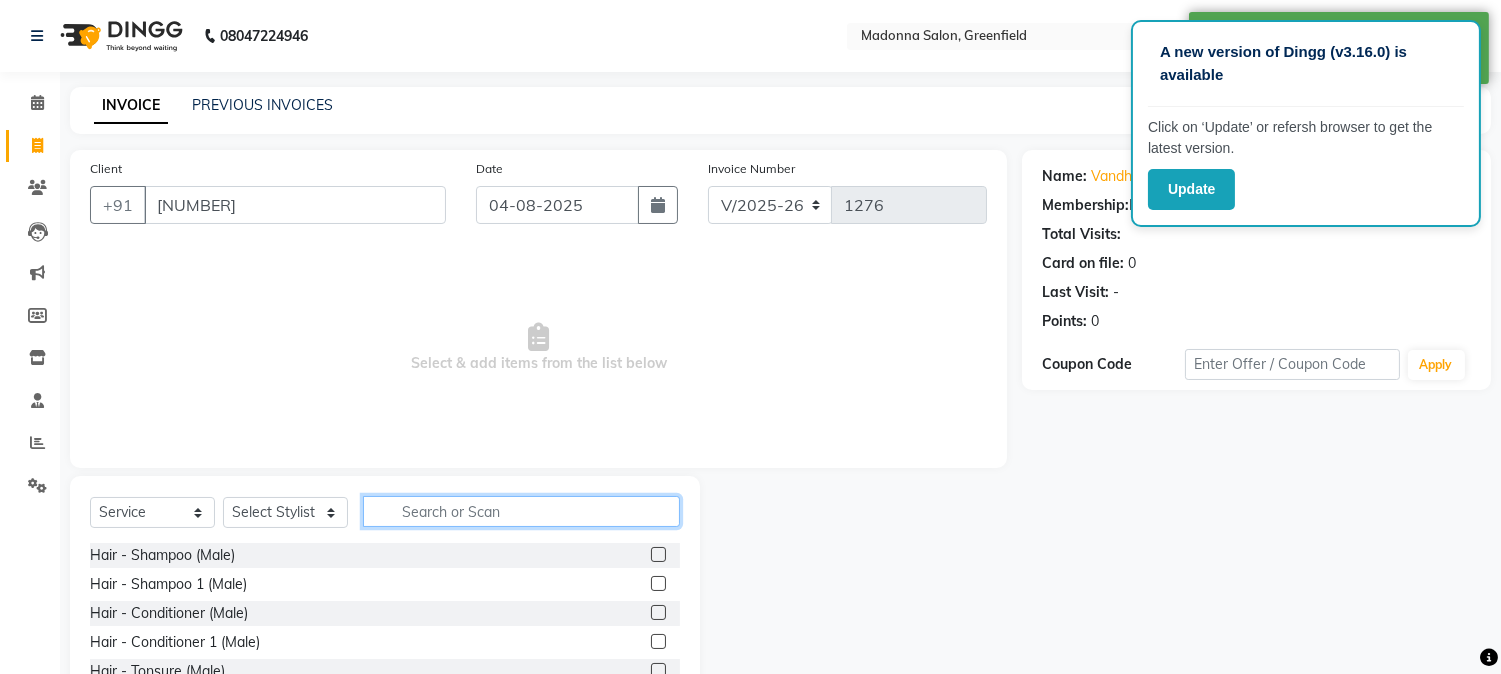 click 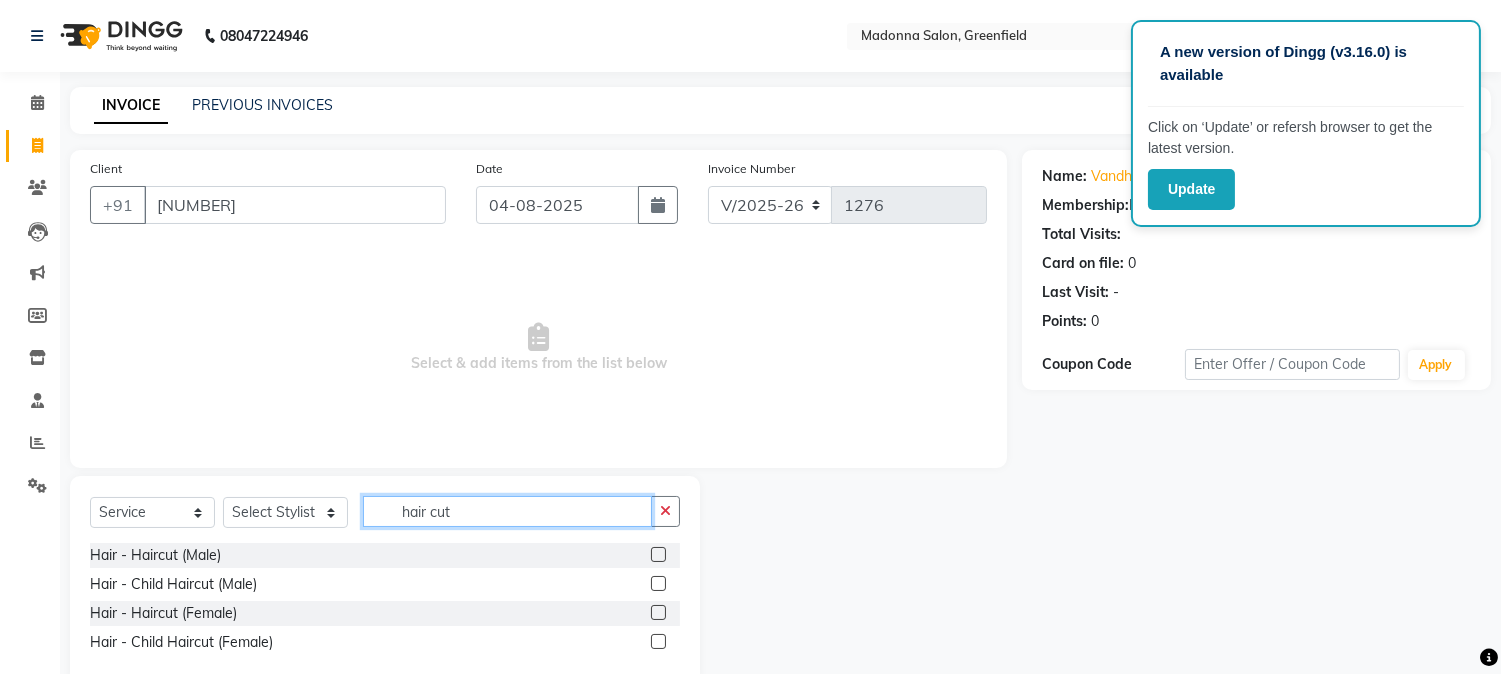 type on "hair cut" 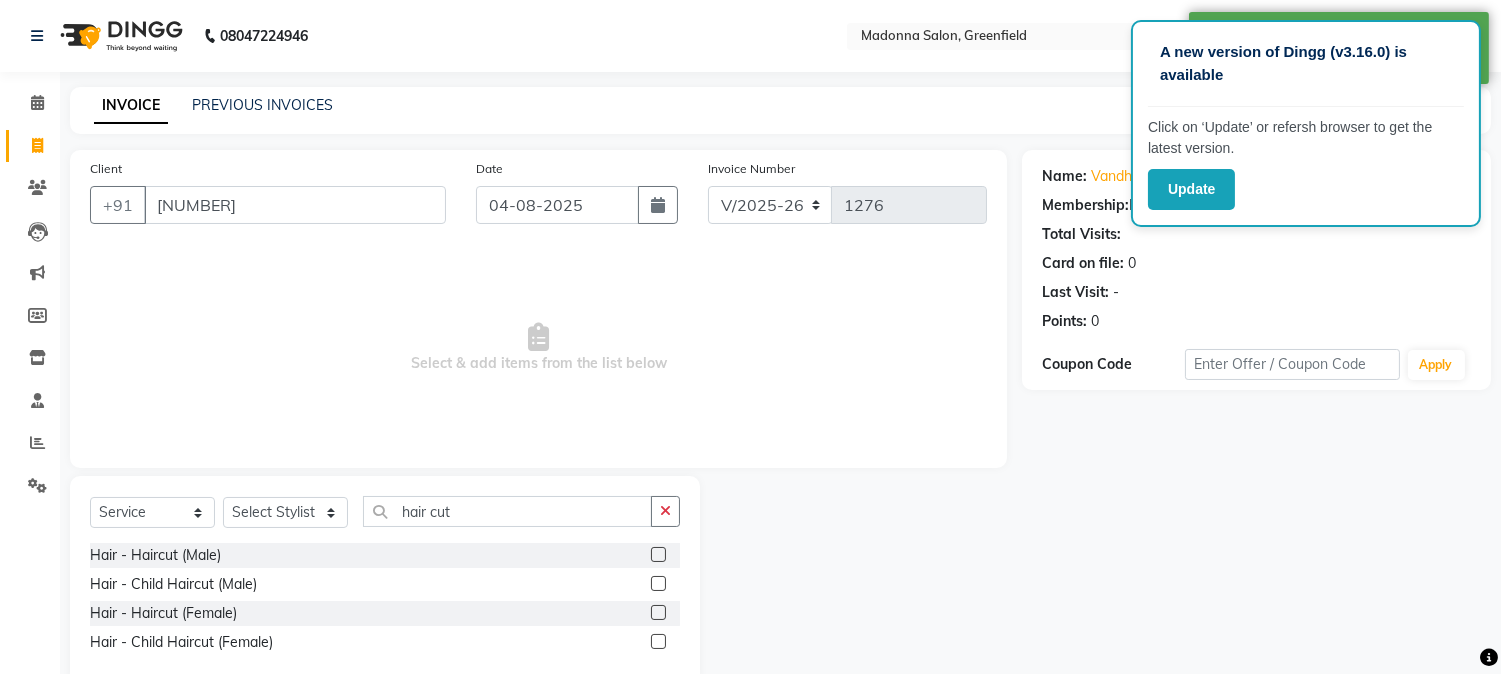 click 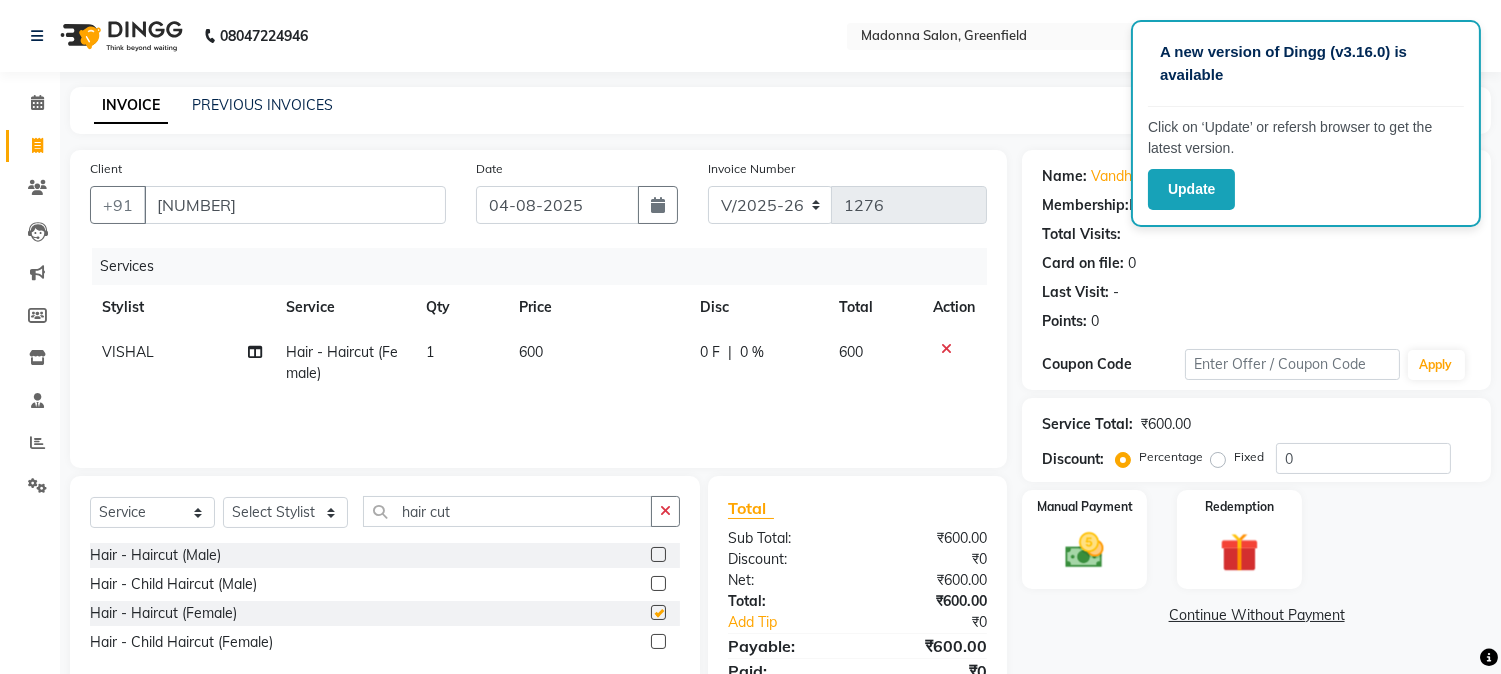 checkbox on "false" 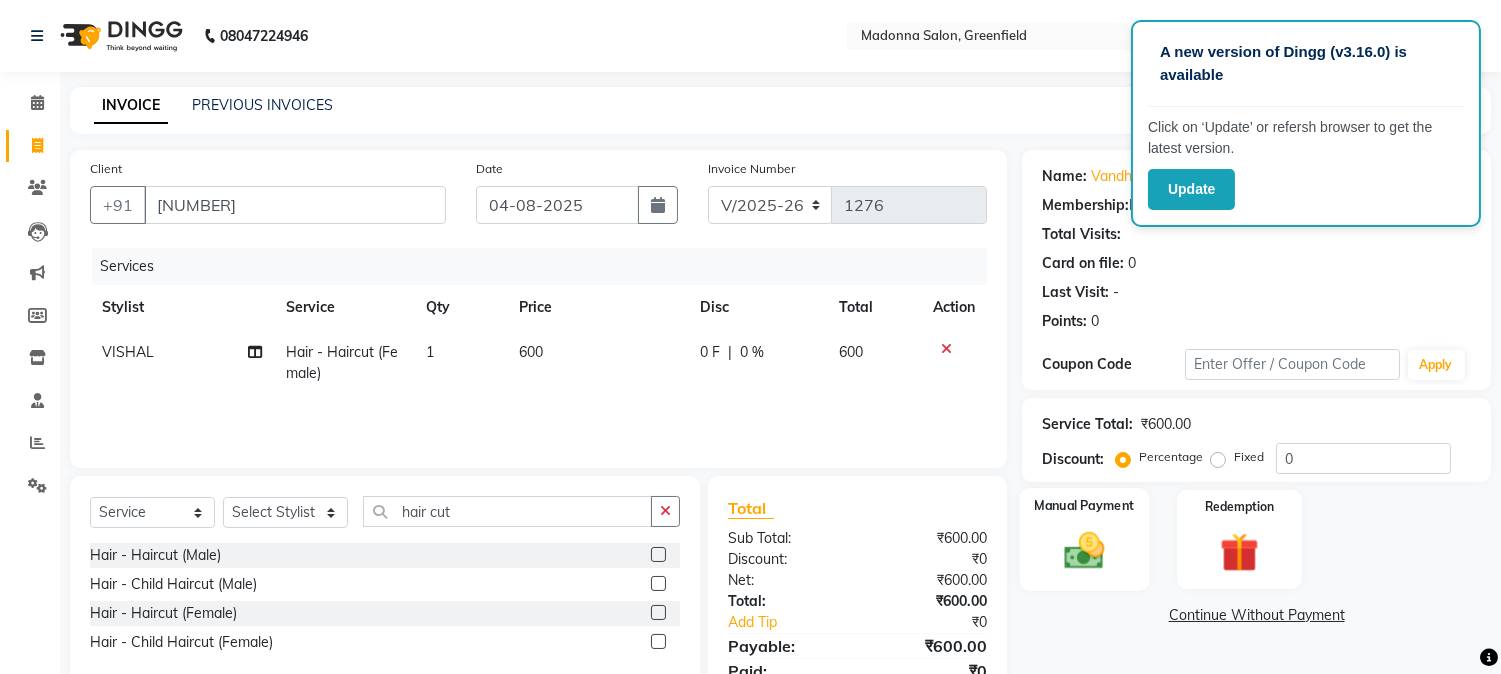 click on "Manual Payment" 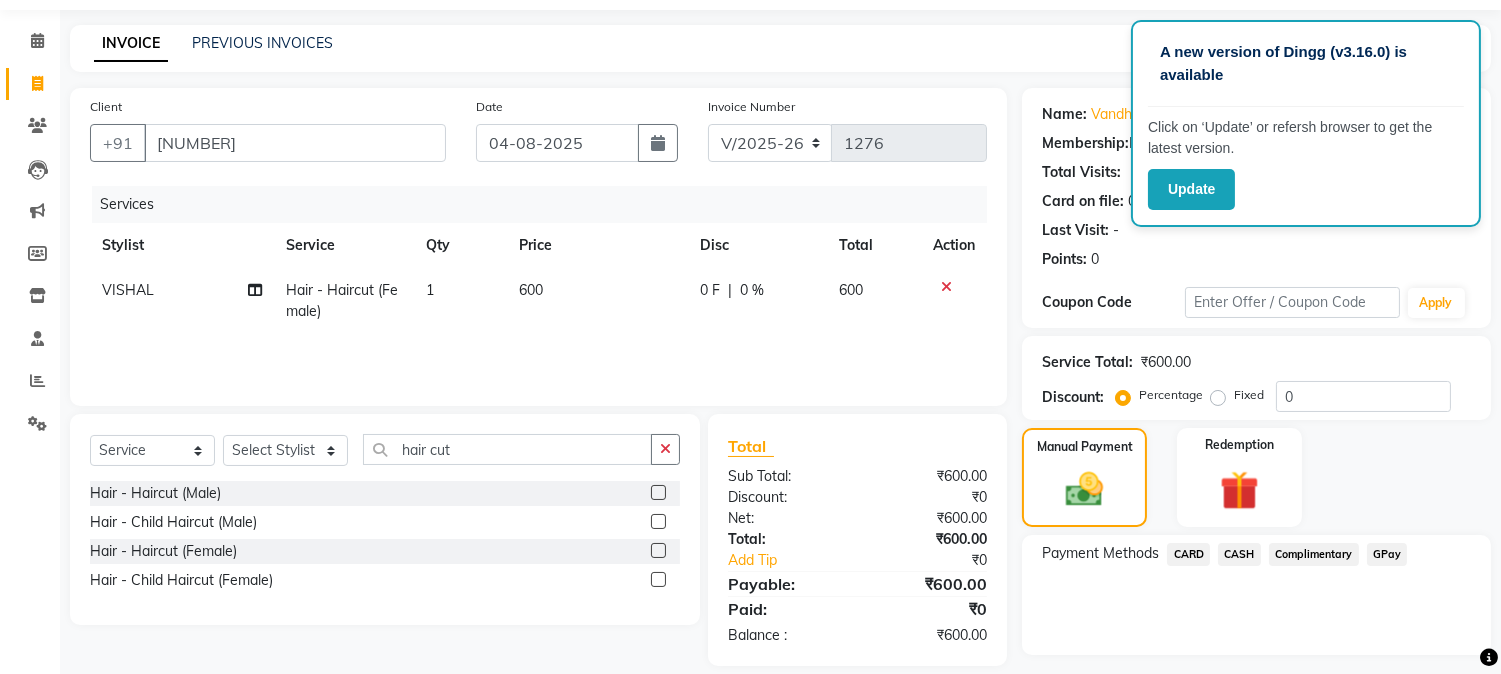 scroll, scrollTop: 112, scrollLeft: 0, axis: vertical 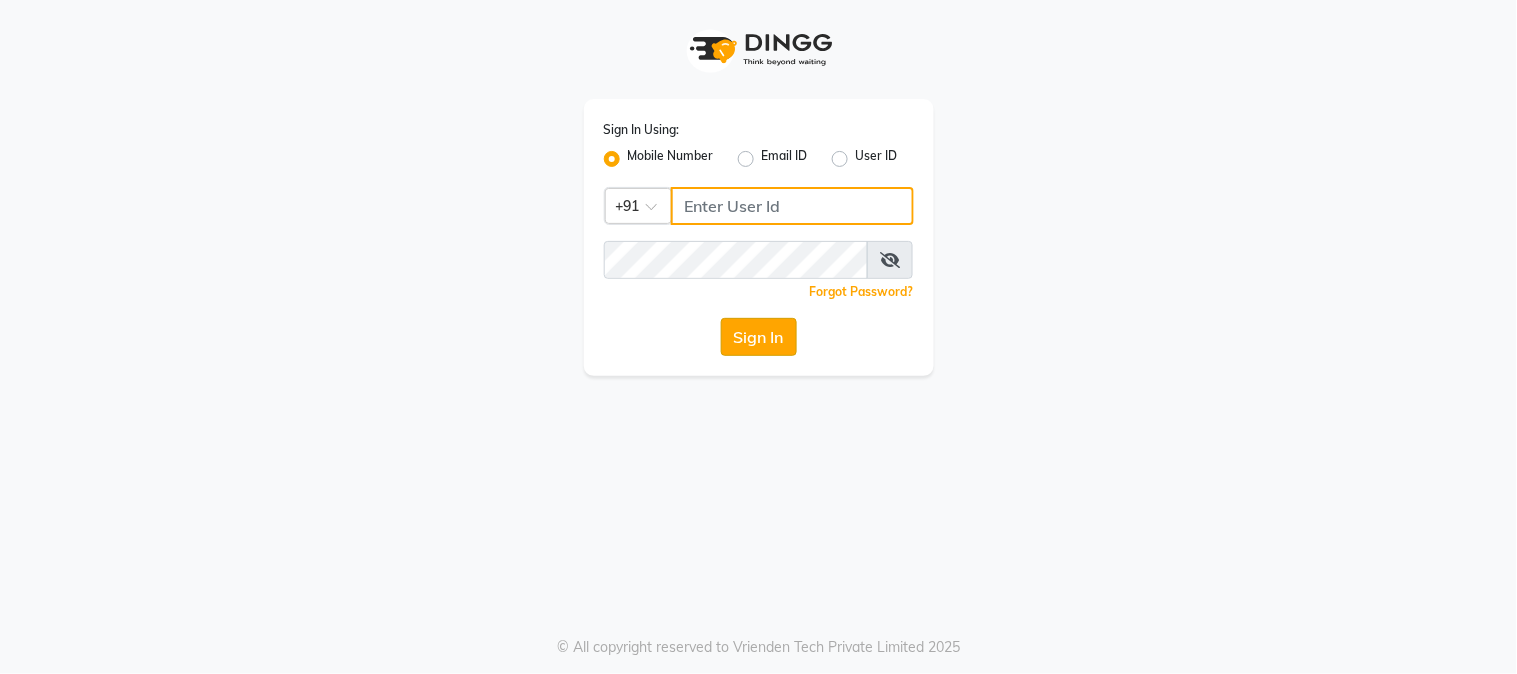 type on "9220814148" 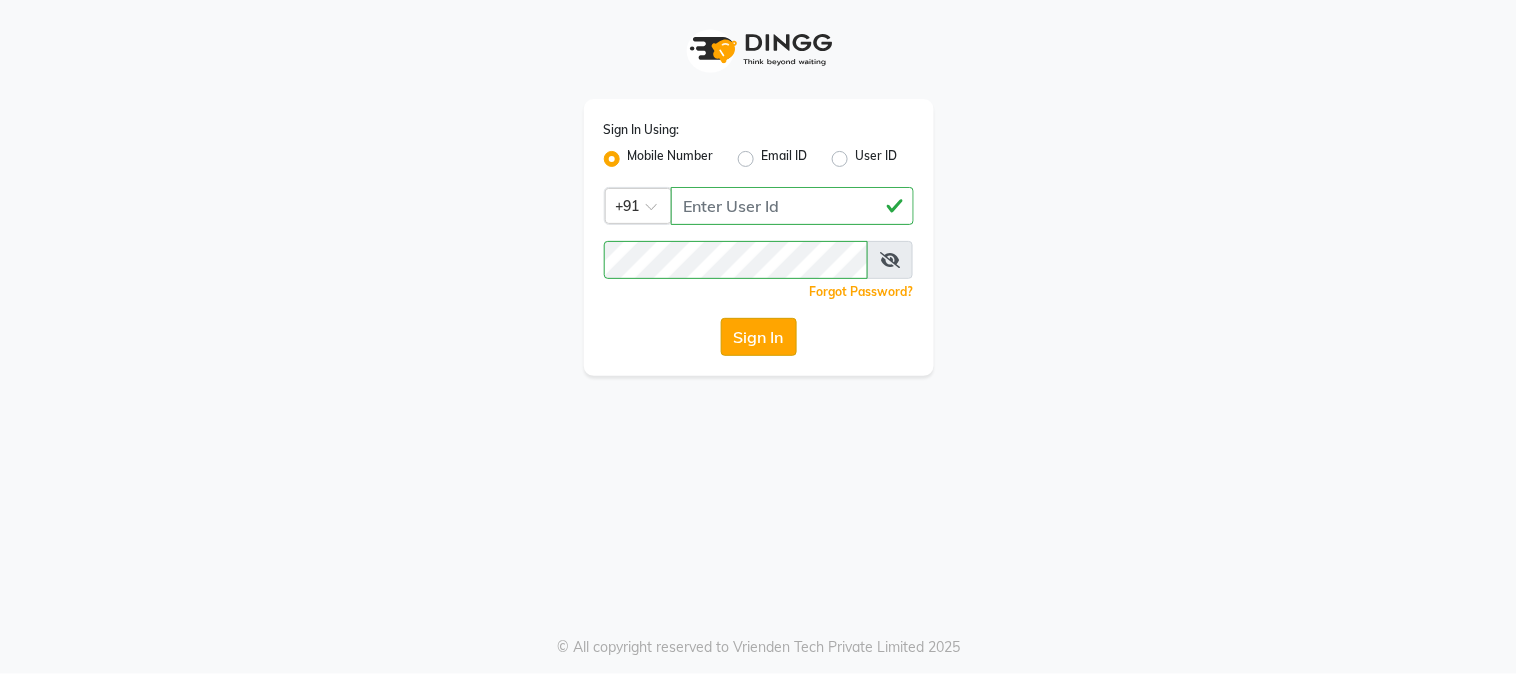 click on "Sign In" 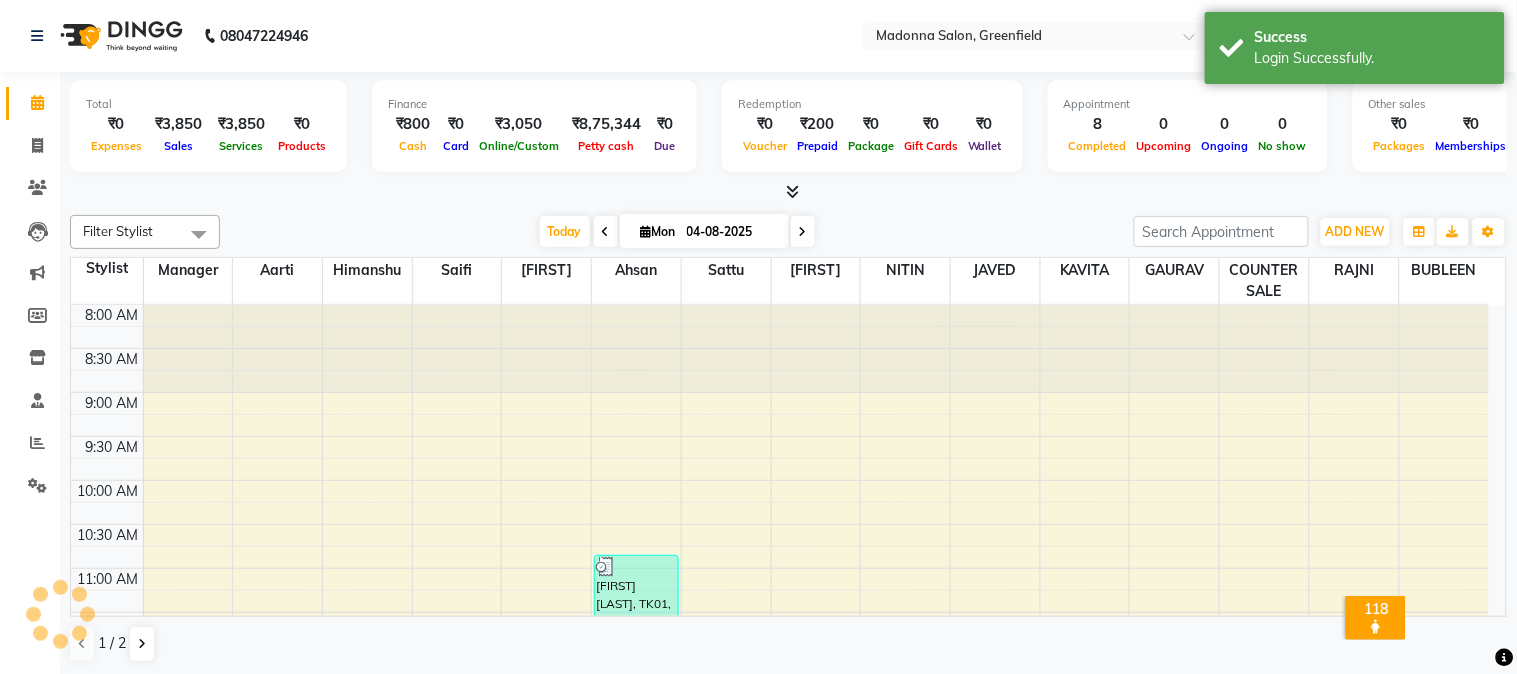 scroll, scrollTop: 0, scrollLeft: 0, axis: both 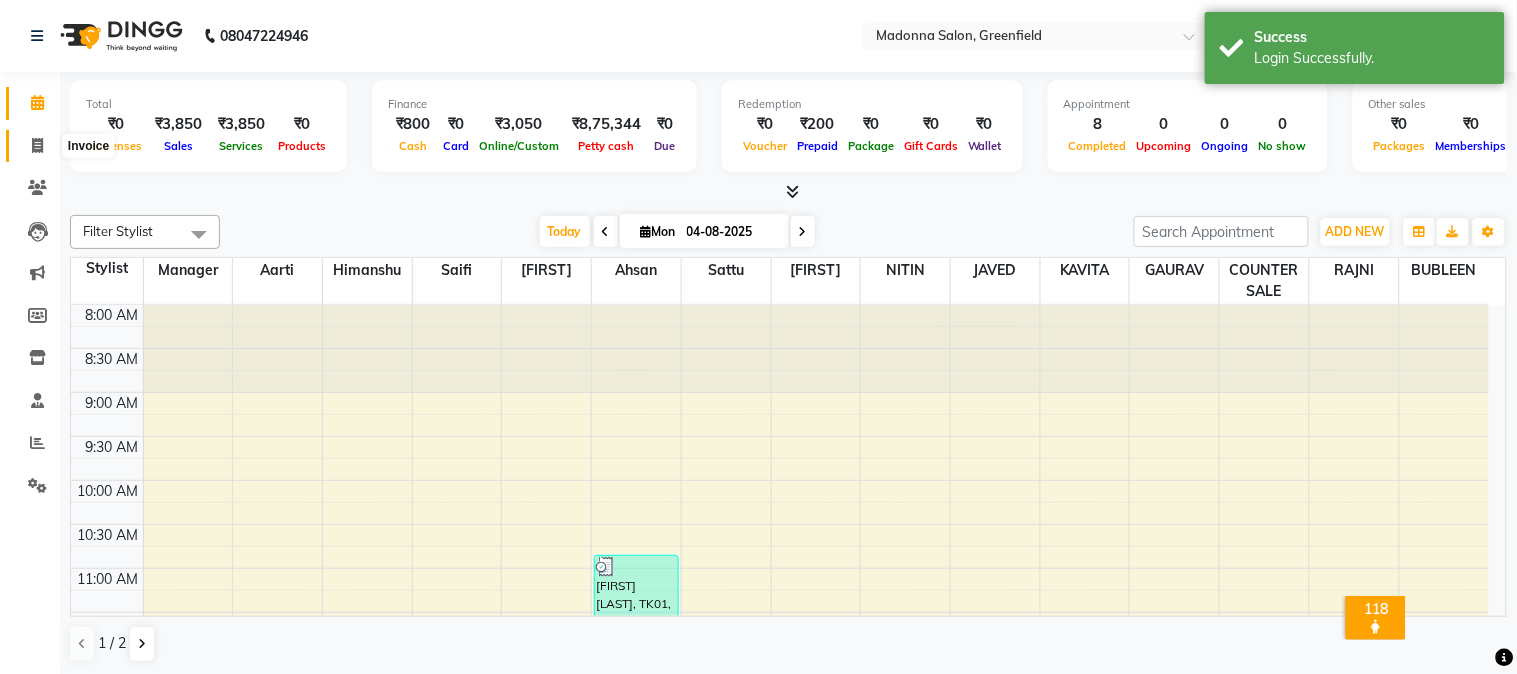 click 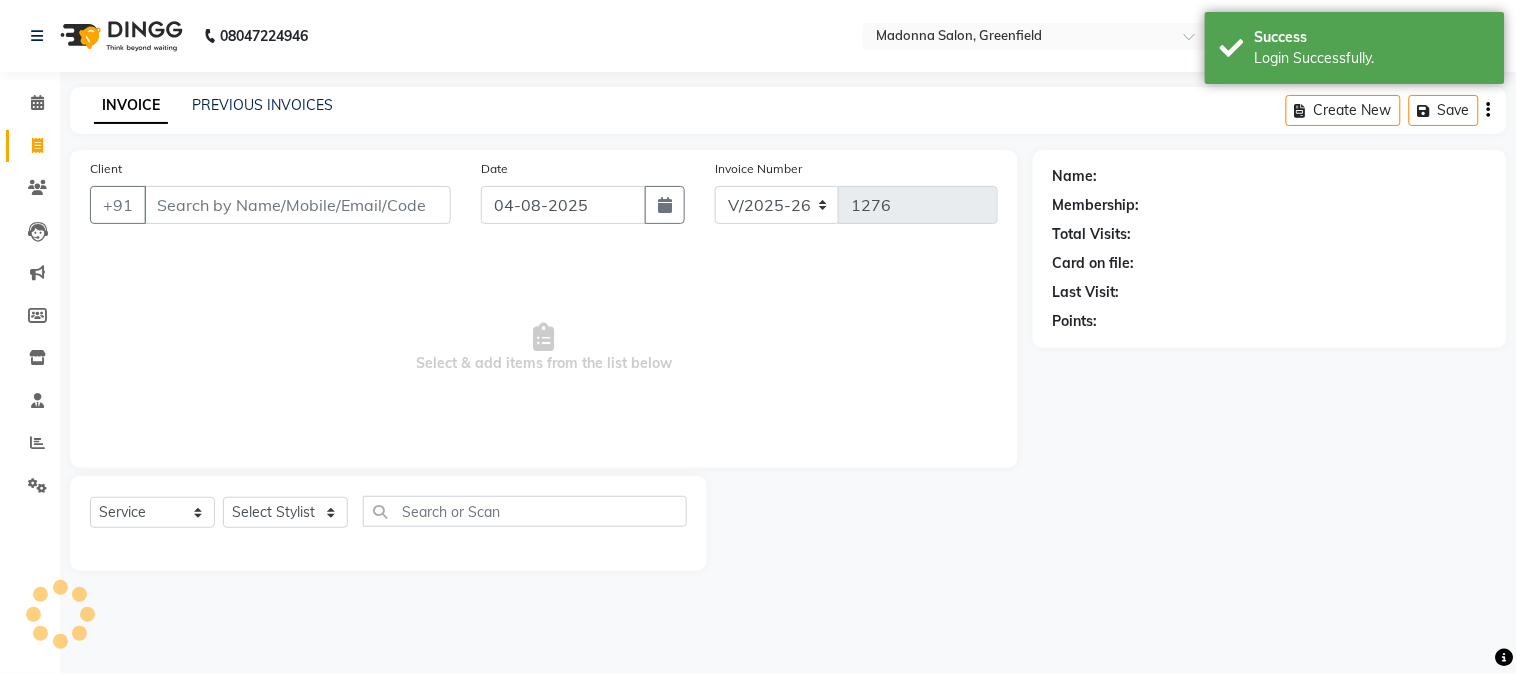 click on "Client" at bounding box center (297, 205) 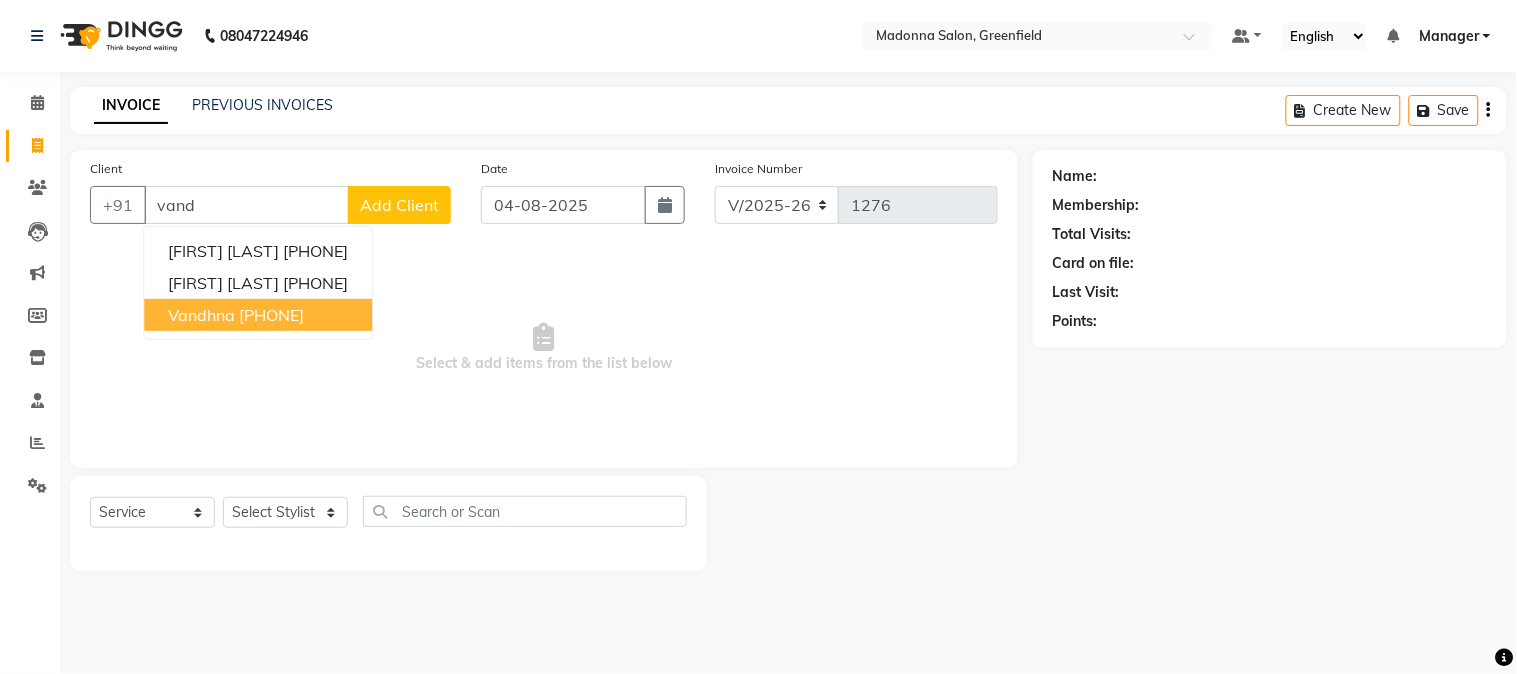 click on "[NUMBER]" at bounding box center [271, 315] 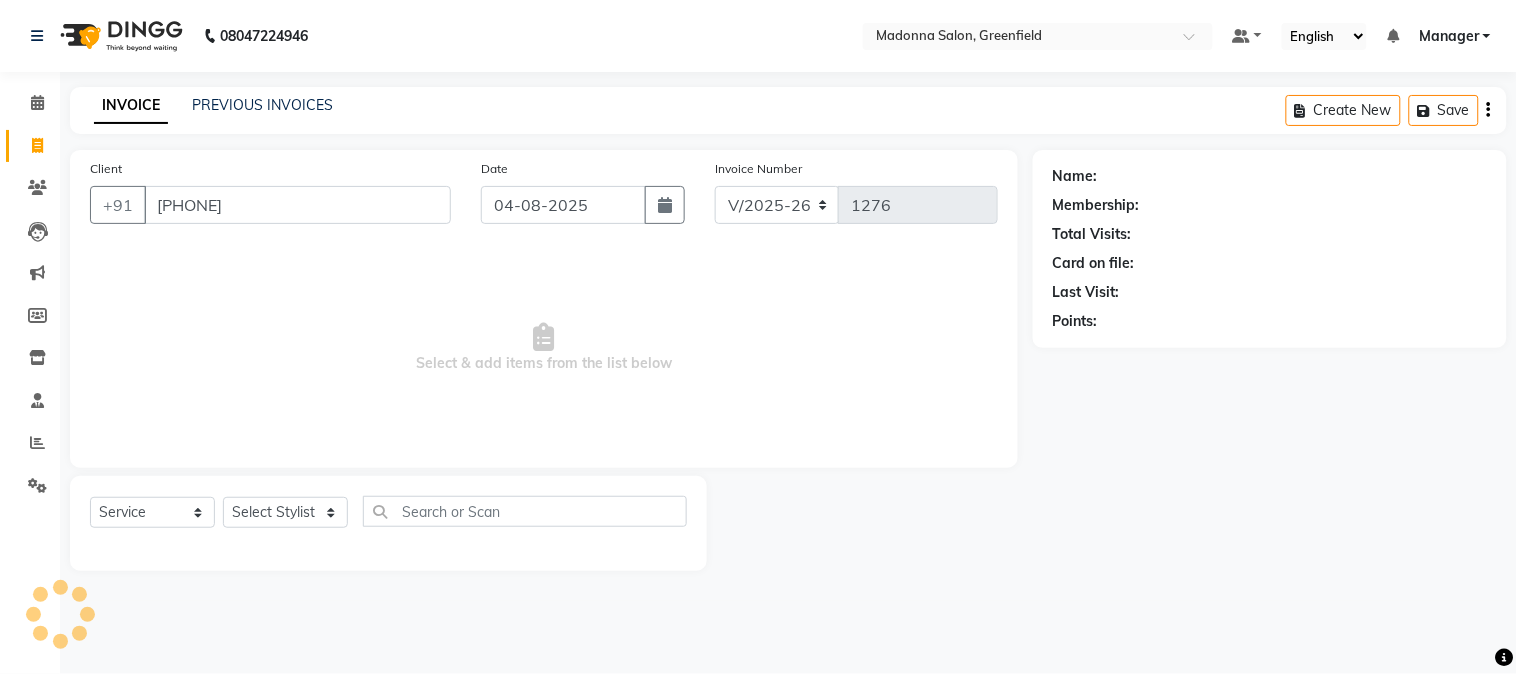 type on "[NUMBER]" 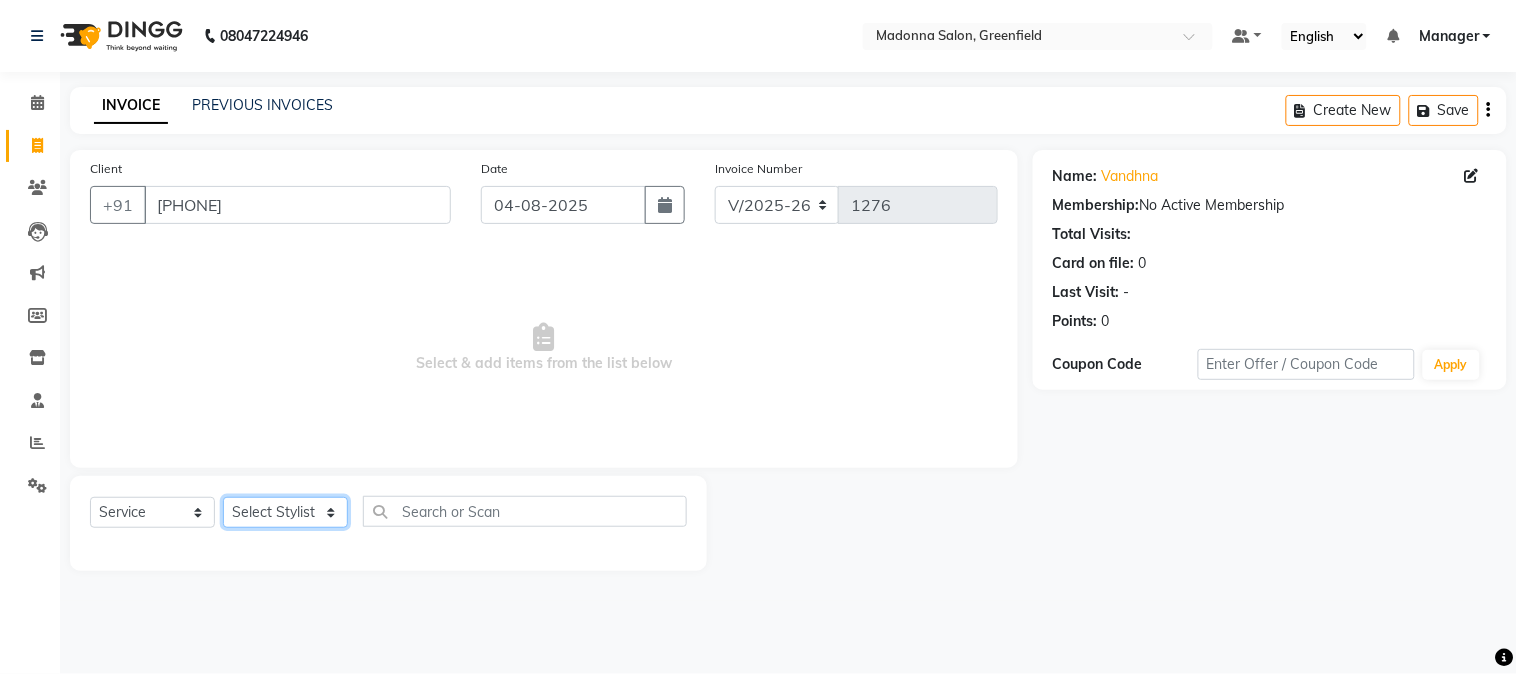 click on "Select Stylist Aarti Ahsan Aman BUBLEEN COUNTER SALE GAURAV Himanshu JAVED KAVITA Manager NITIN Owner RAJNI ROHIT Saifi Sattu VISHAL" 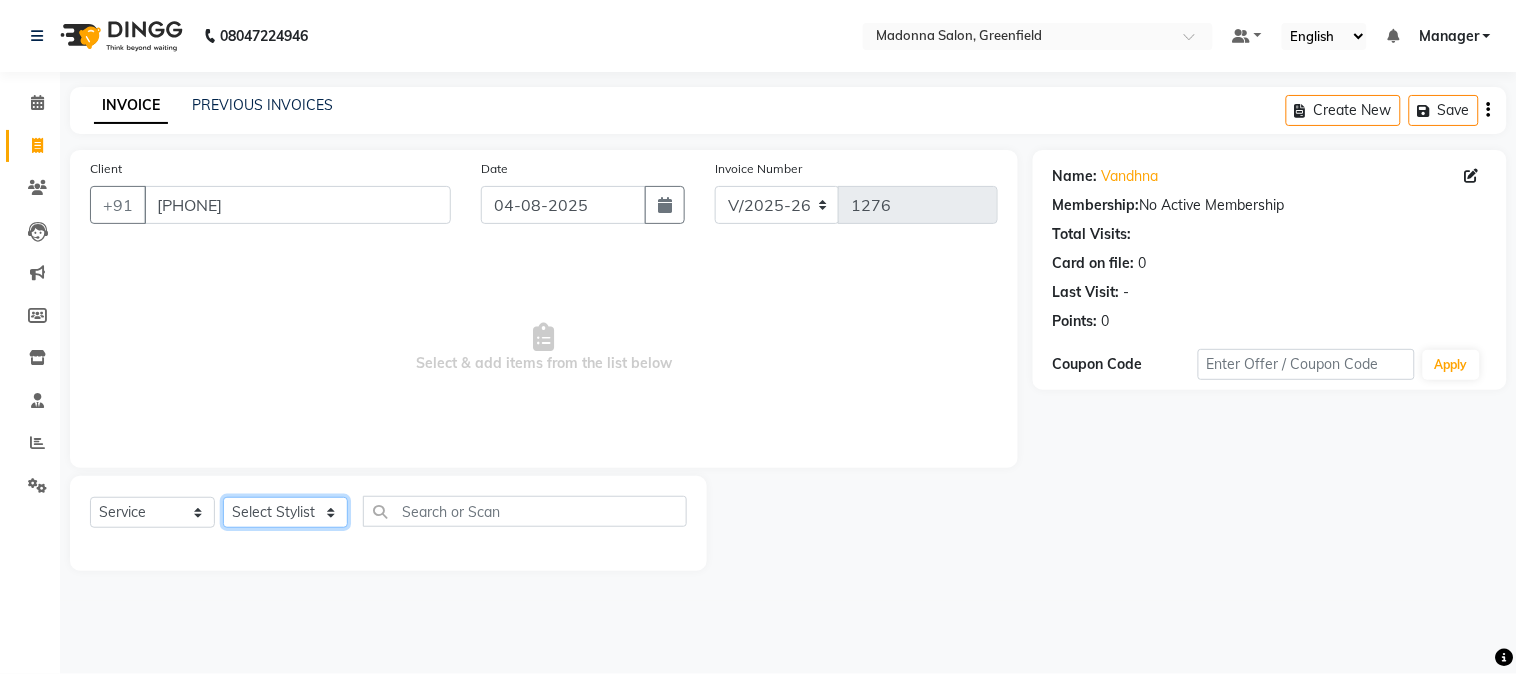 select on "[NUMBER]" 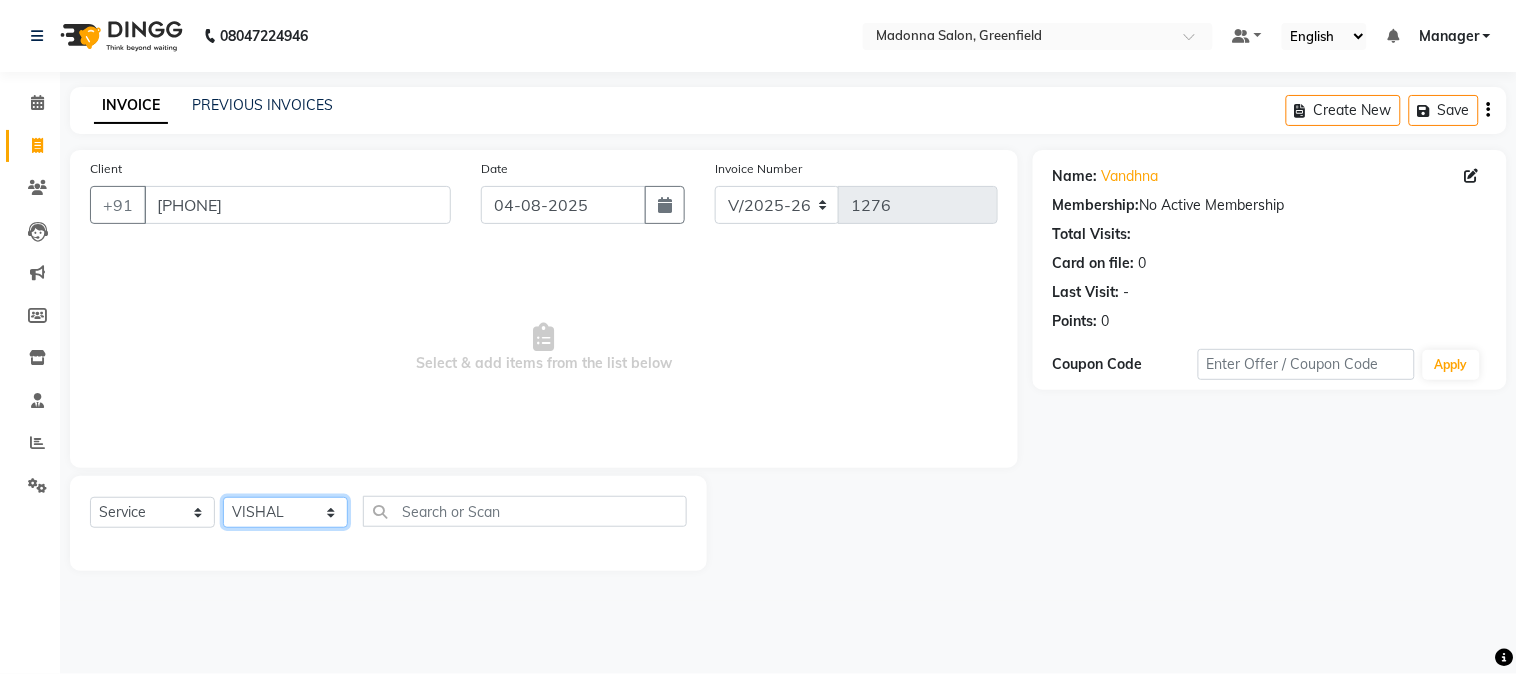 click on "Select Stylist Aarti Ahsan Aman BUBLEEN COUNTER SALE GAURAV Himanshu JAVED KAVITA Manager NITIN Owner RAJNI ROHIT Saifi Sattu VISHAL" 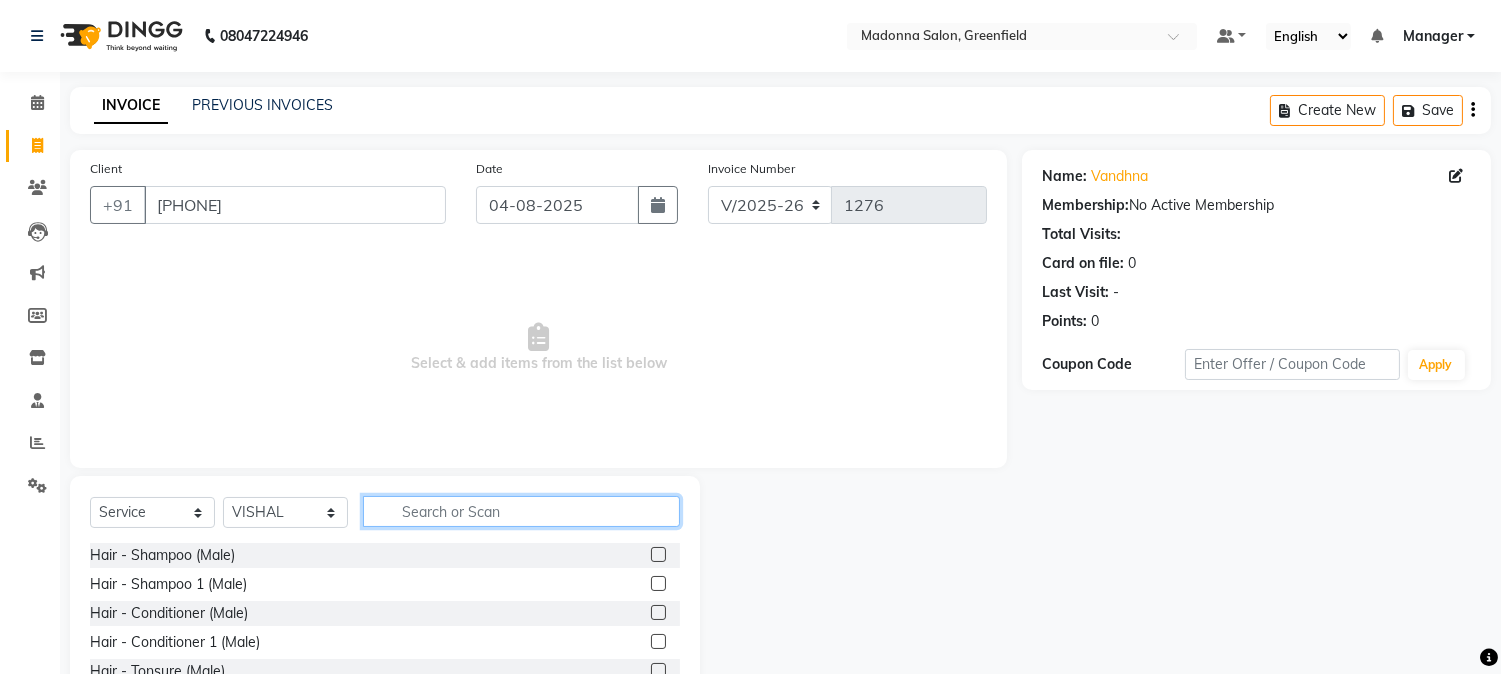 click 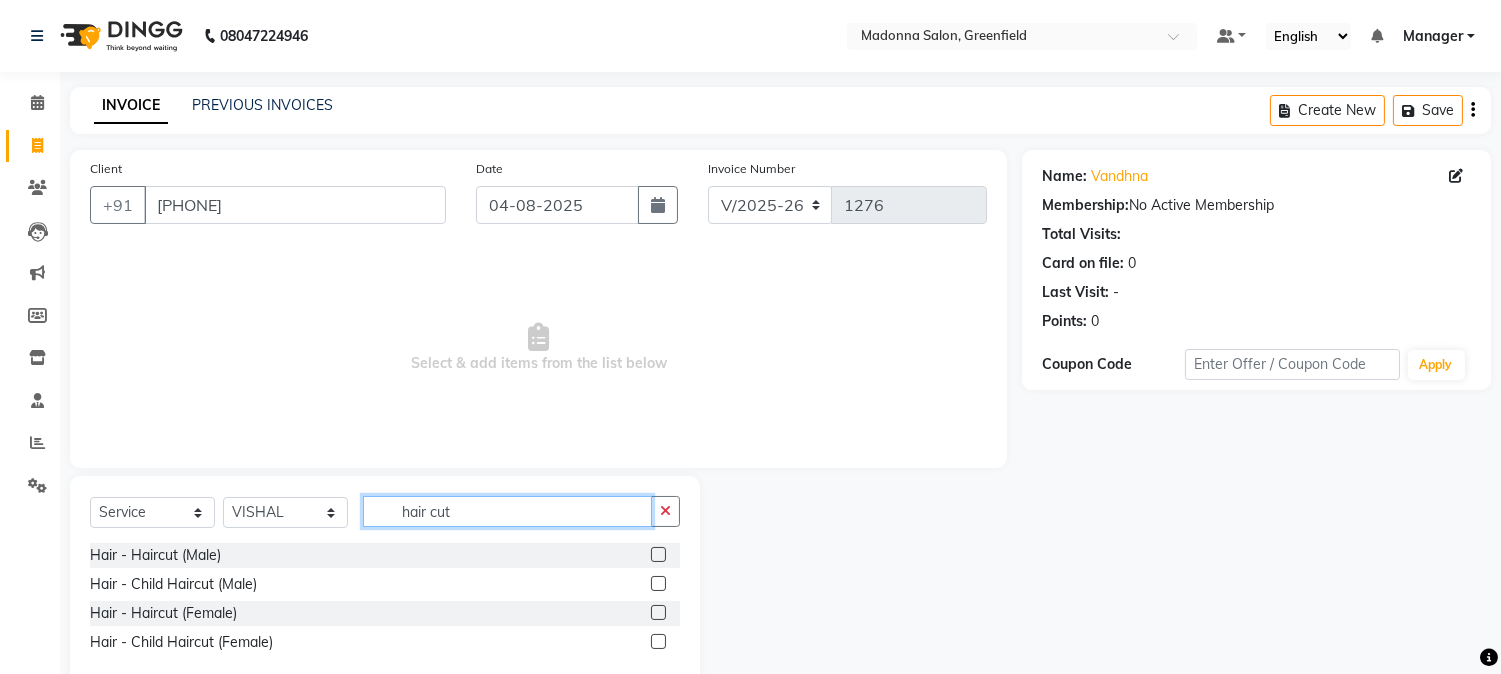type on "hair cut" 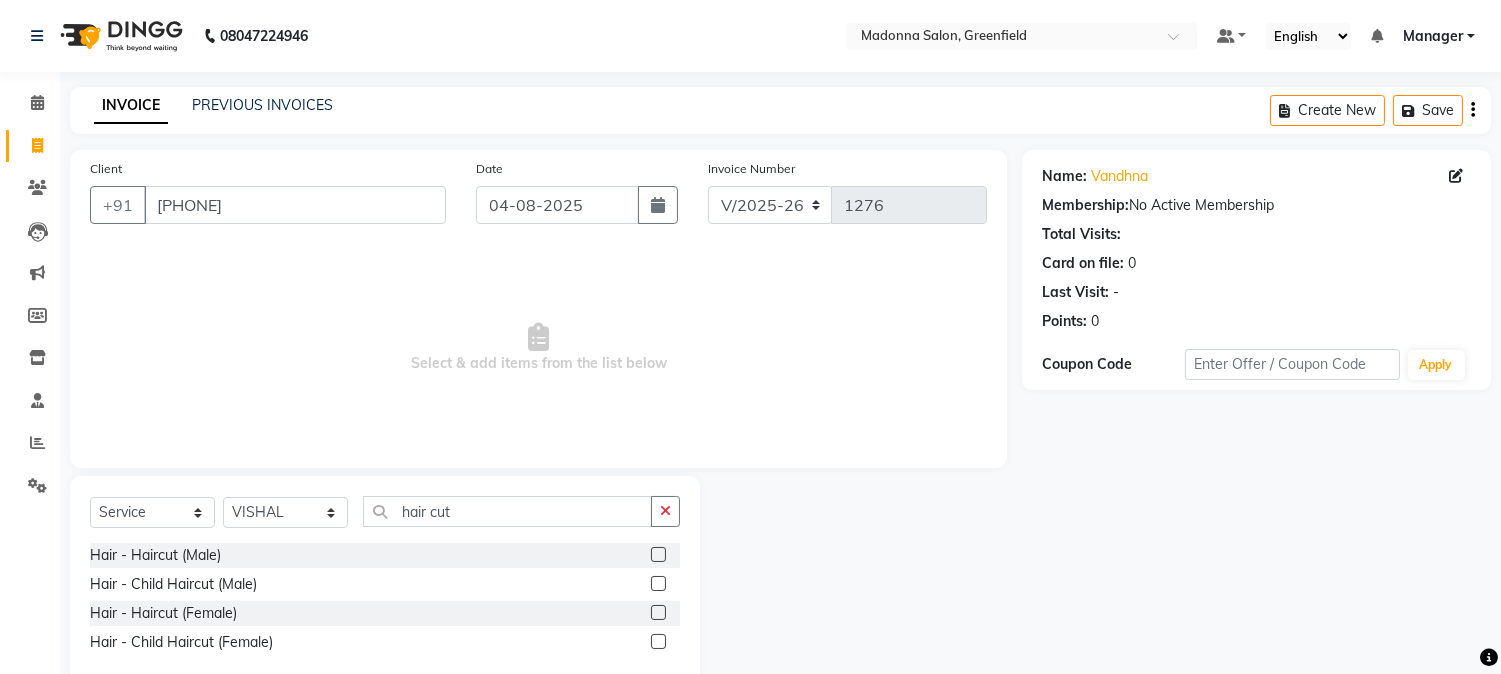 click 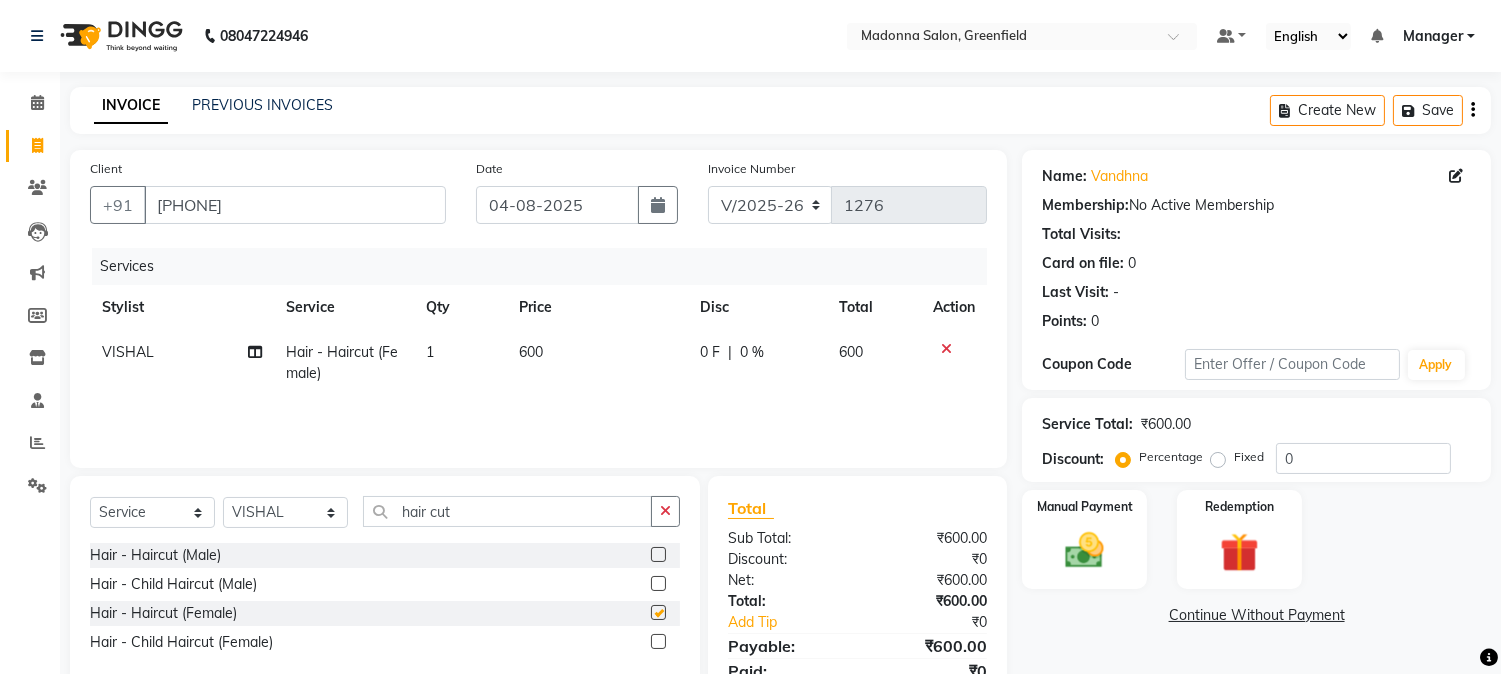 checkbox on "false" 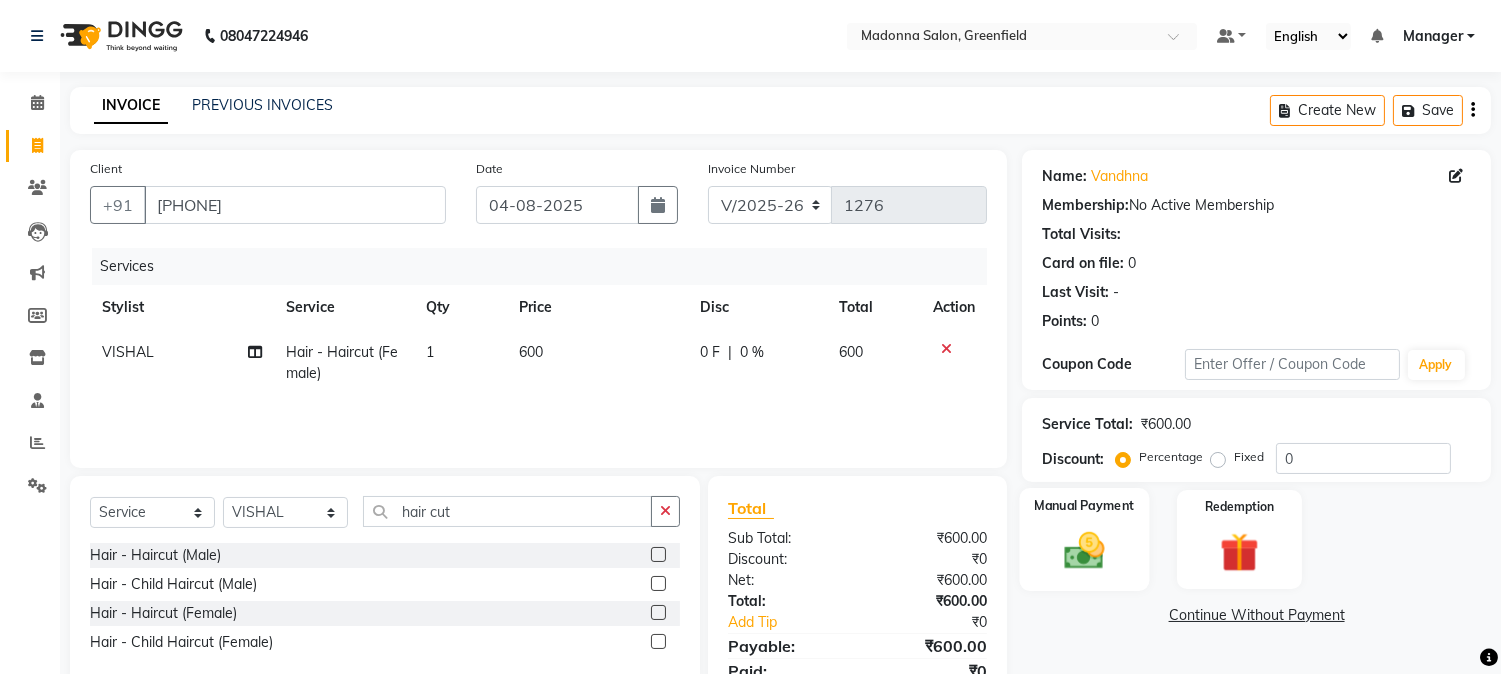 click 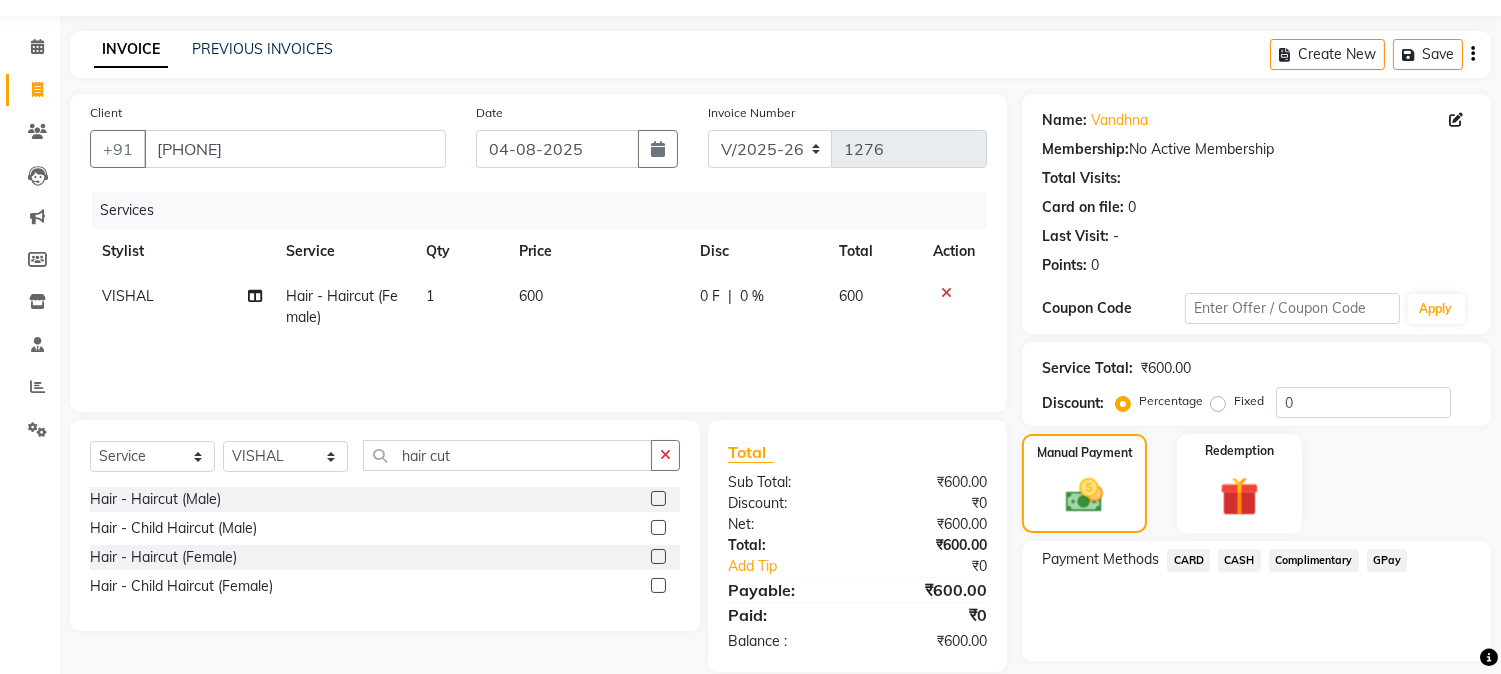 scroll, scrollTop: 112, scrollLeft: 0, axis: vertical 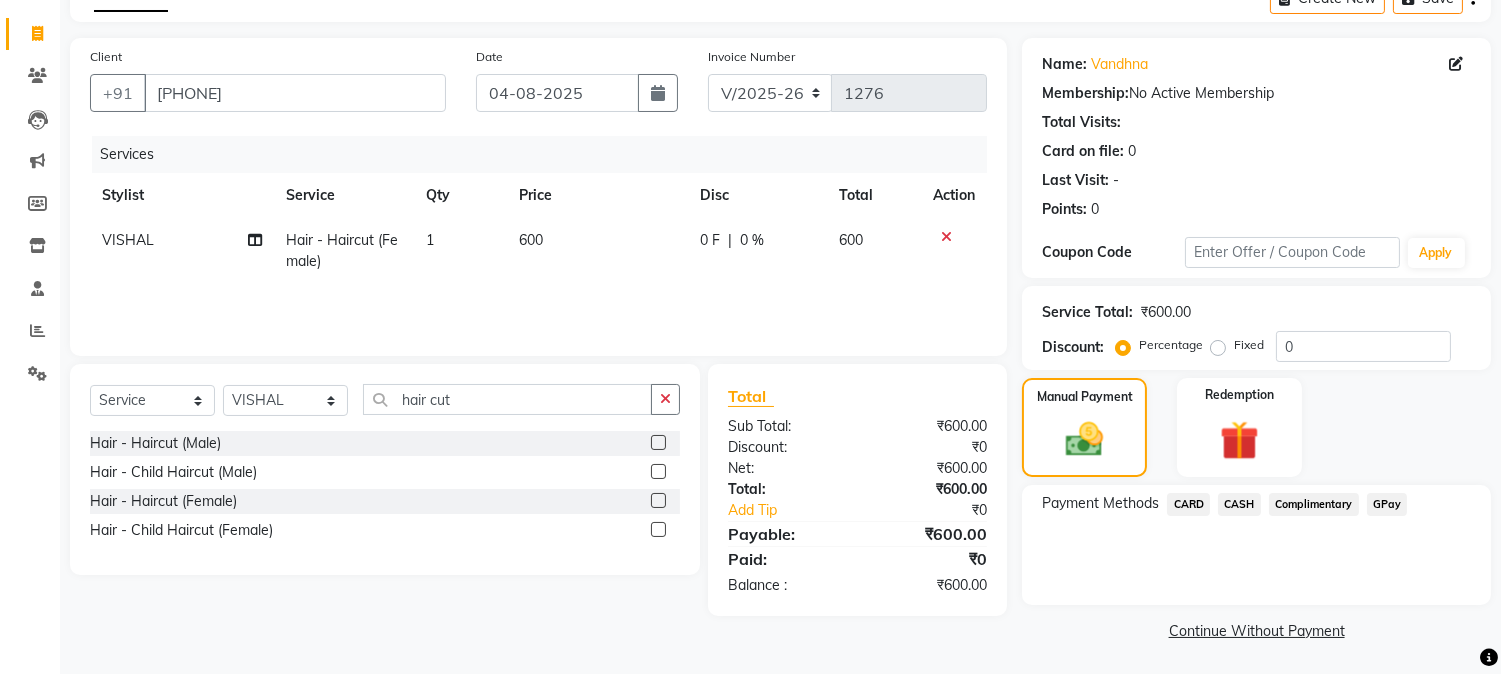 click on "GPay" 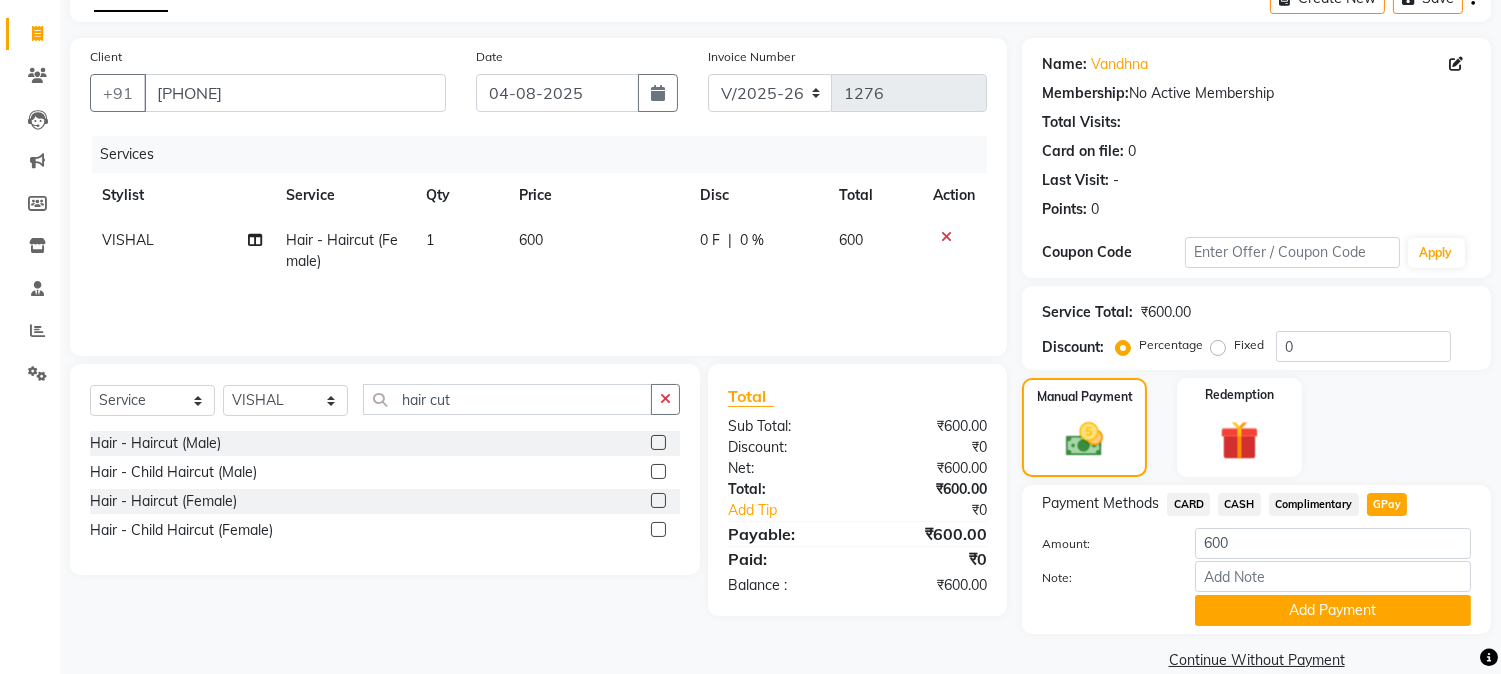 click on "Manual Payment Redemption" 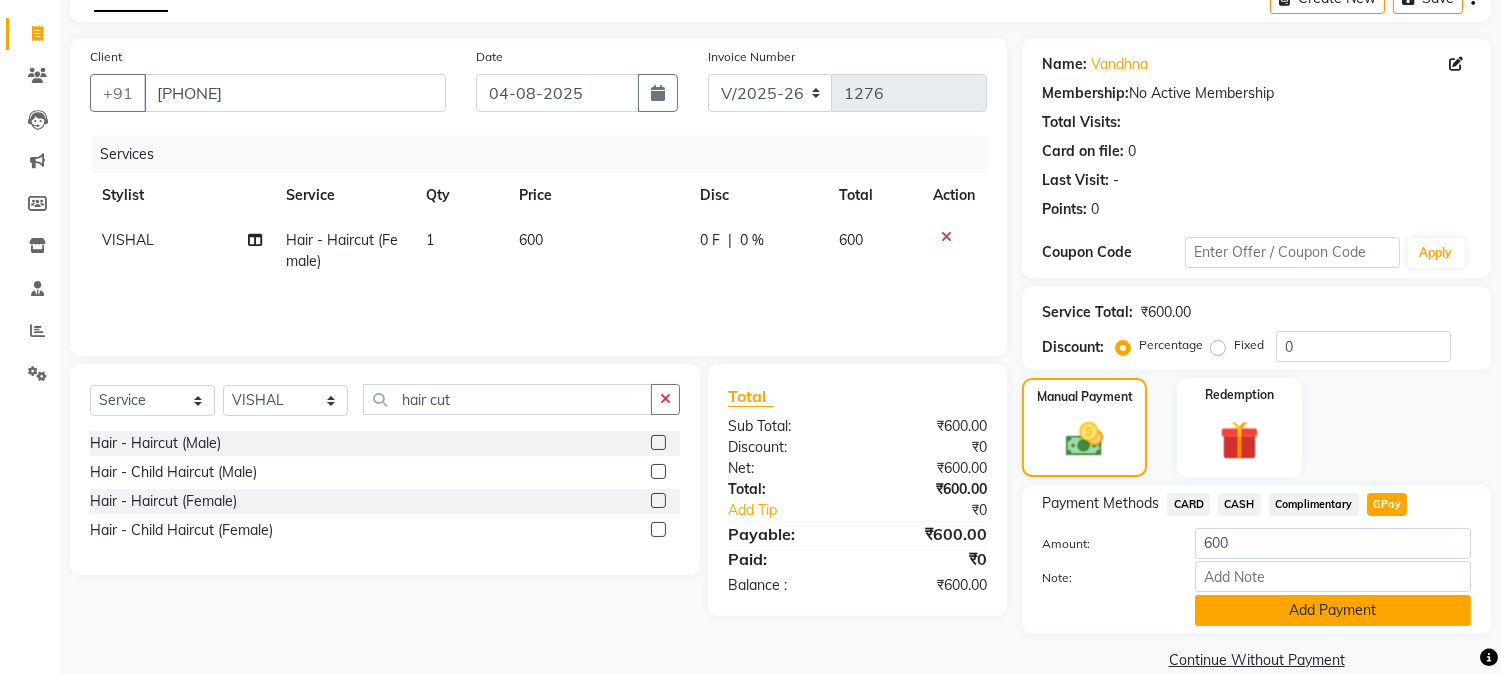 click on "Add Payment" 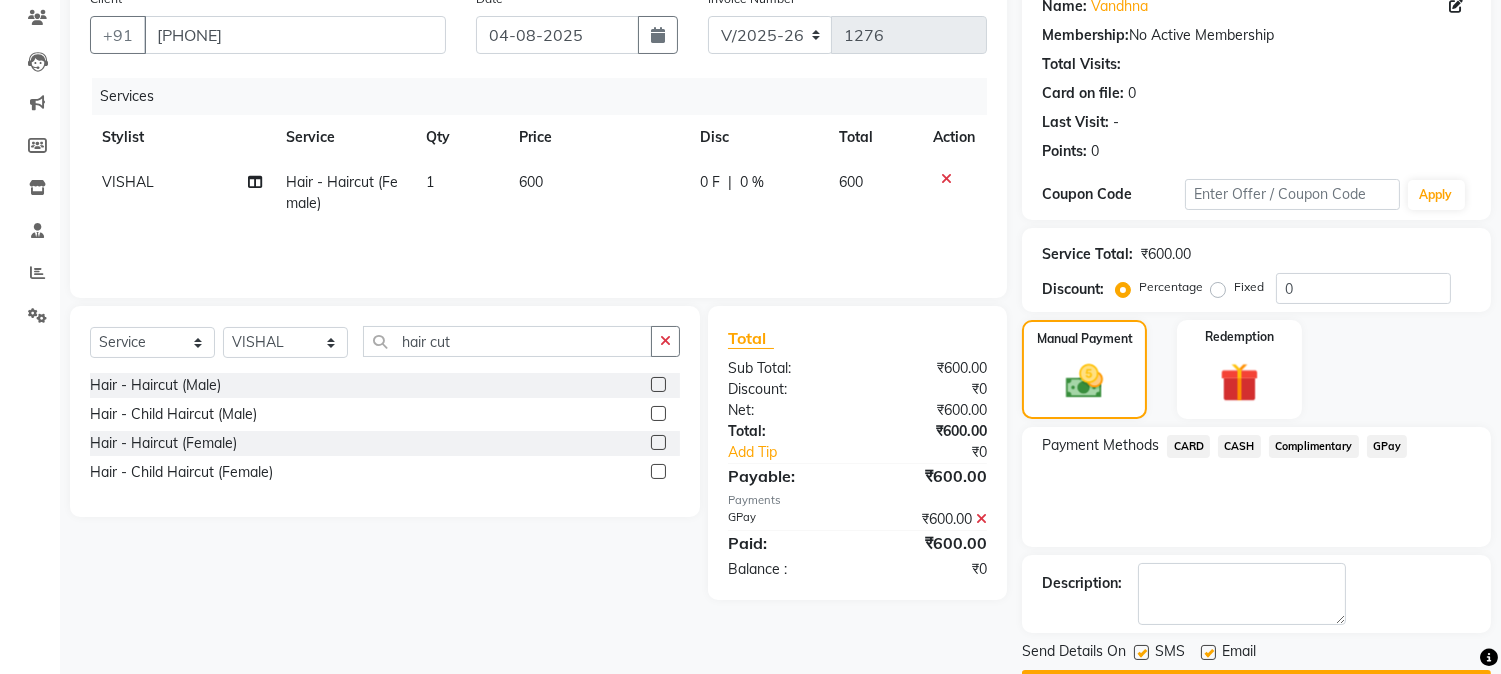 scroll, scrollTop: 225, scrollLeft: 0, axis: vertical 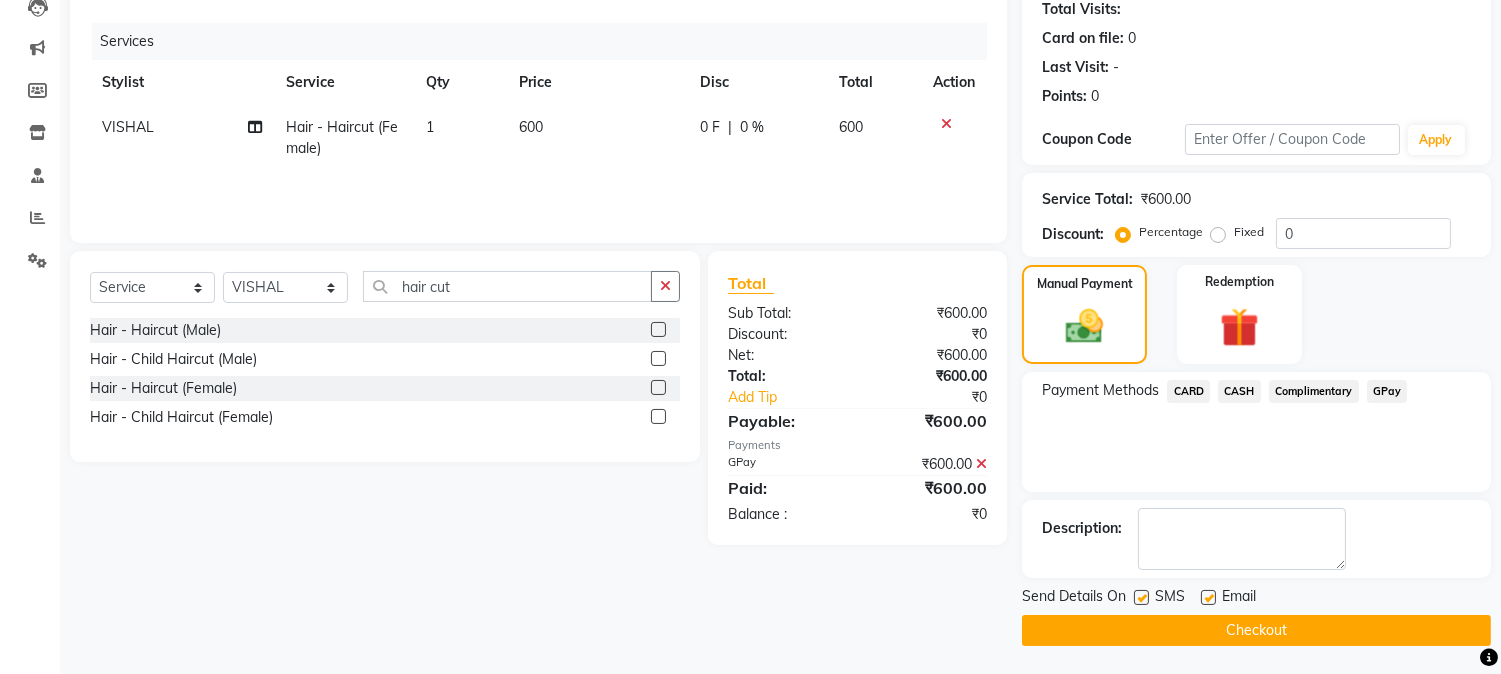 click on "Checkout" 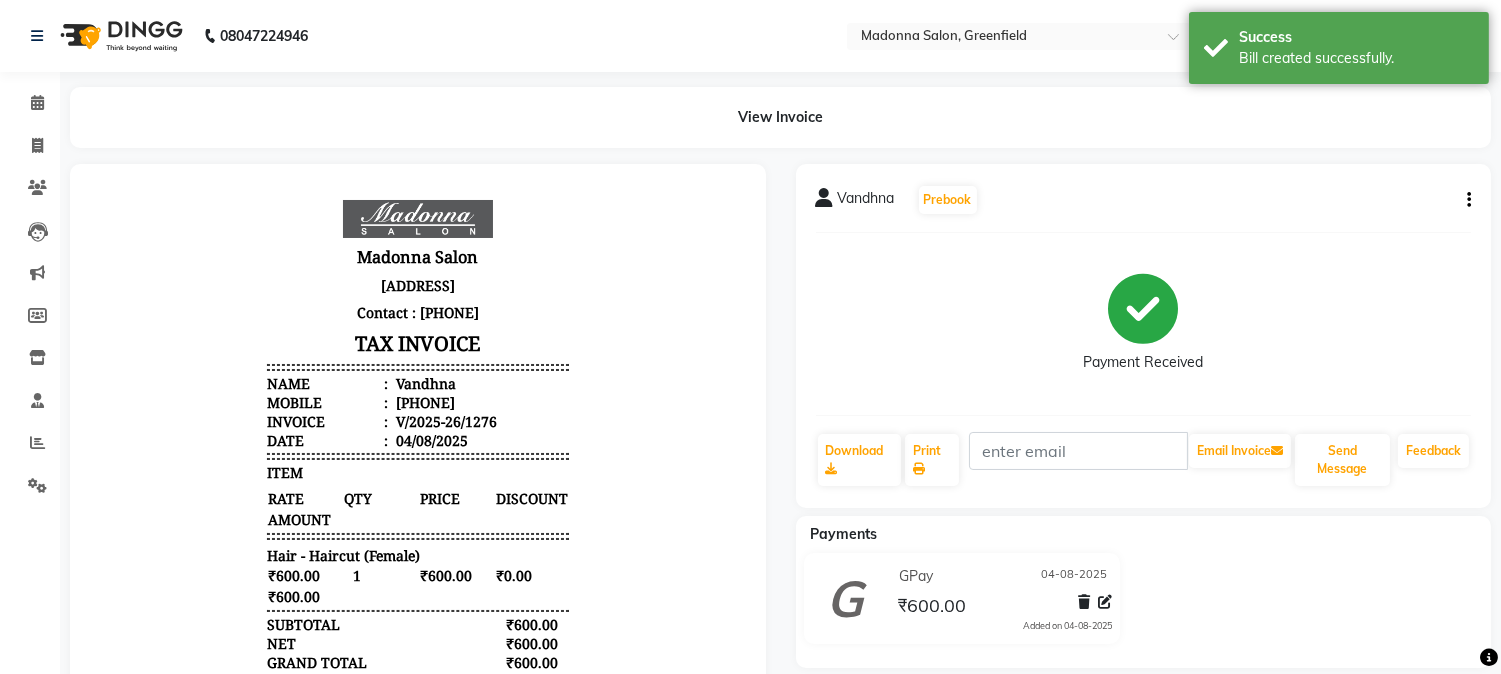 scroll, scrollTop: 0, scrollLeft: 0, axis: both 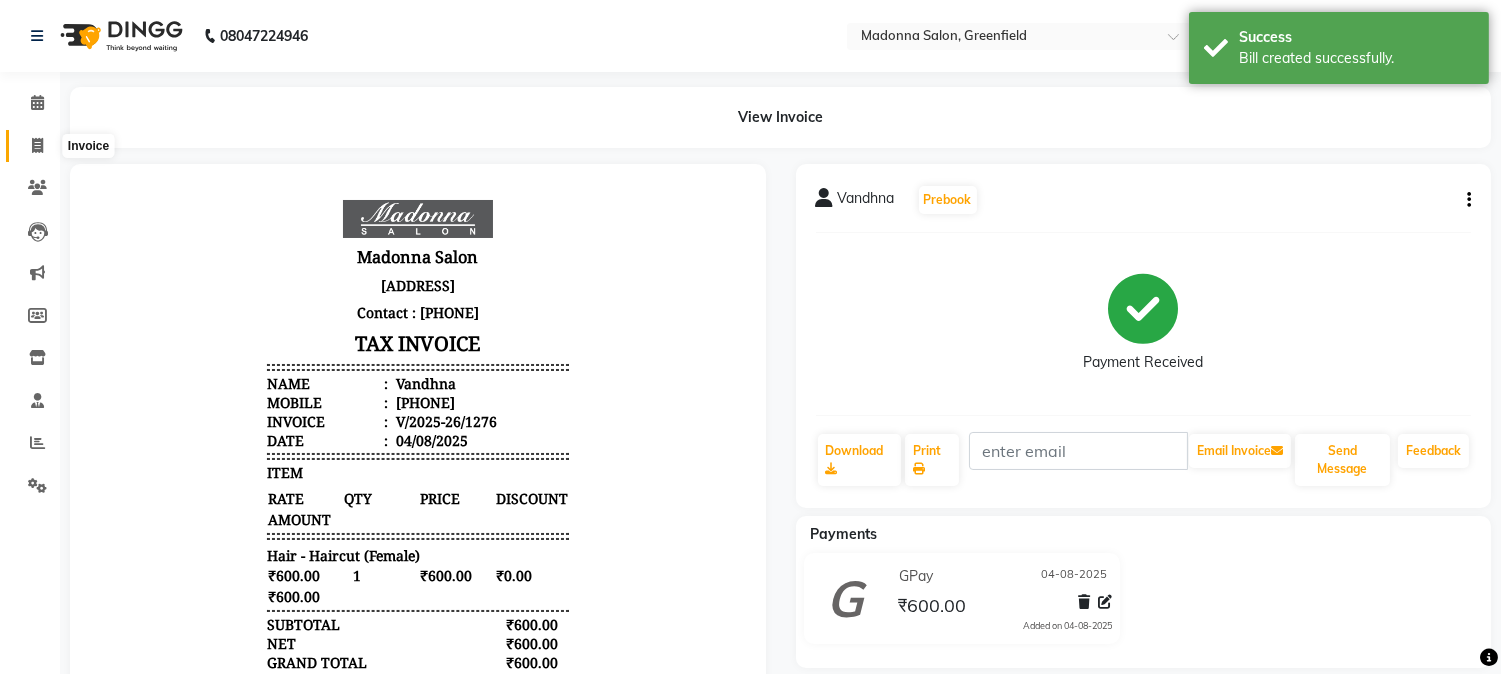 click 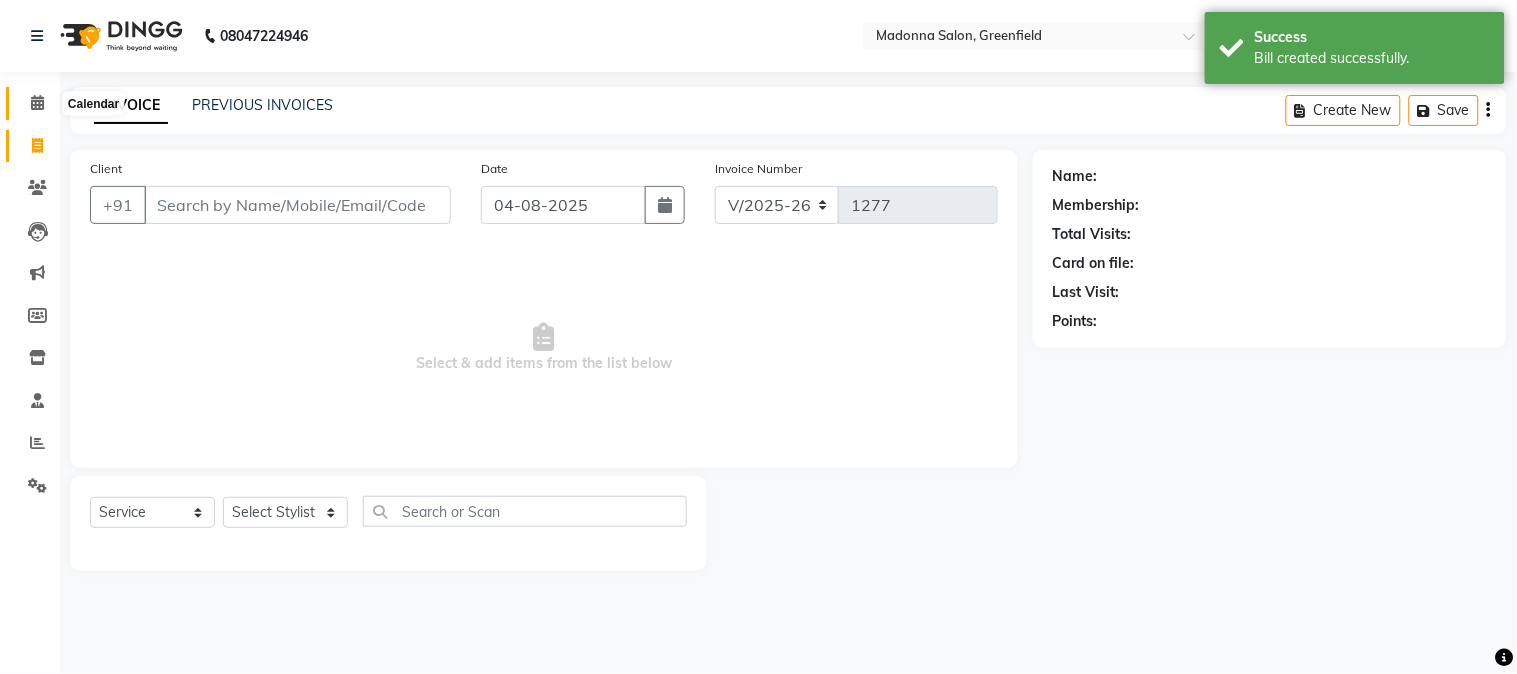 click 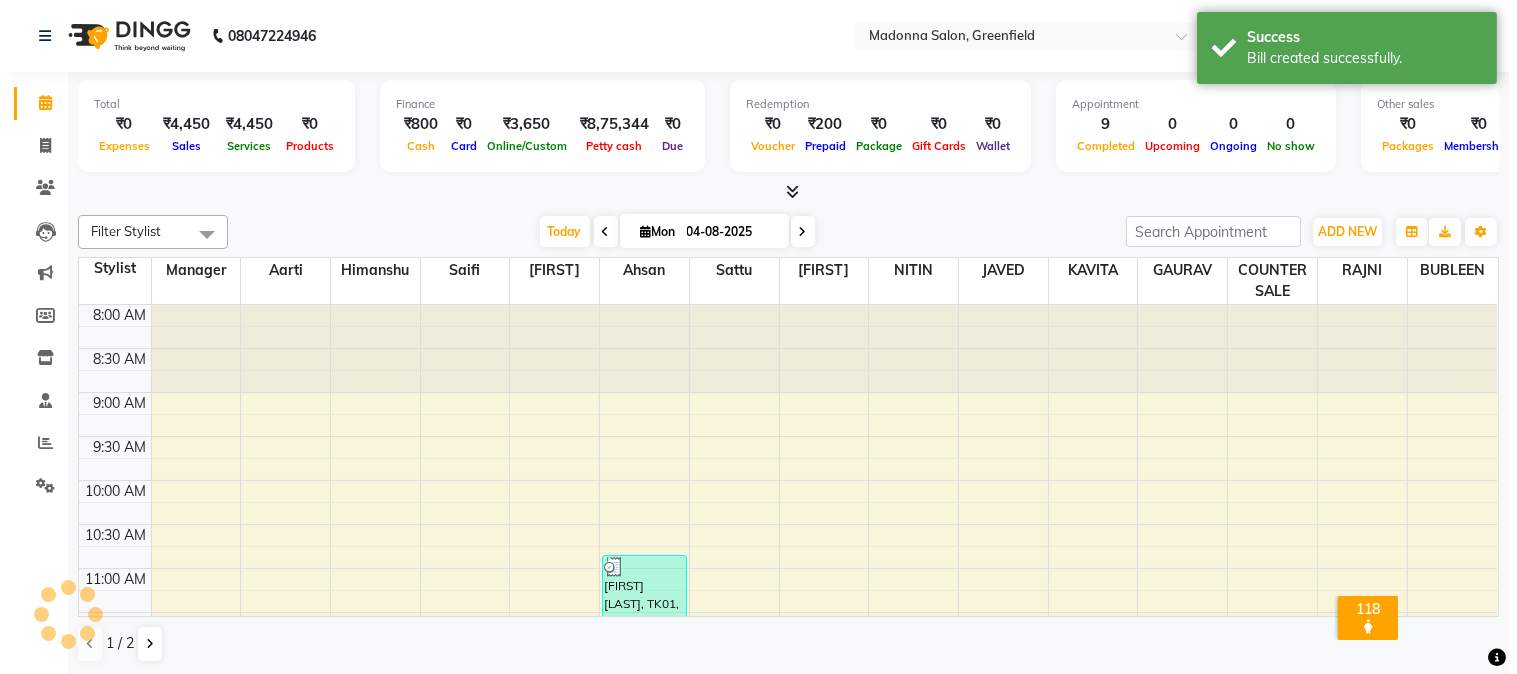 scroll, scrollTop: 0, scrollLeft: 0, axis: both 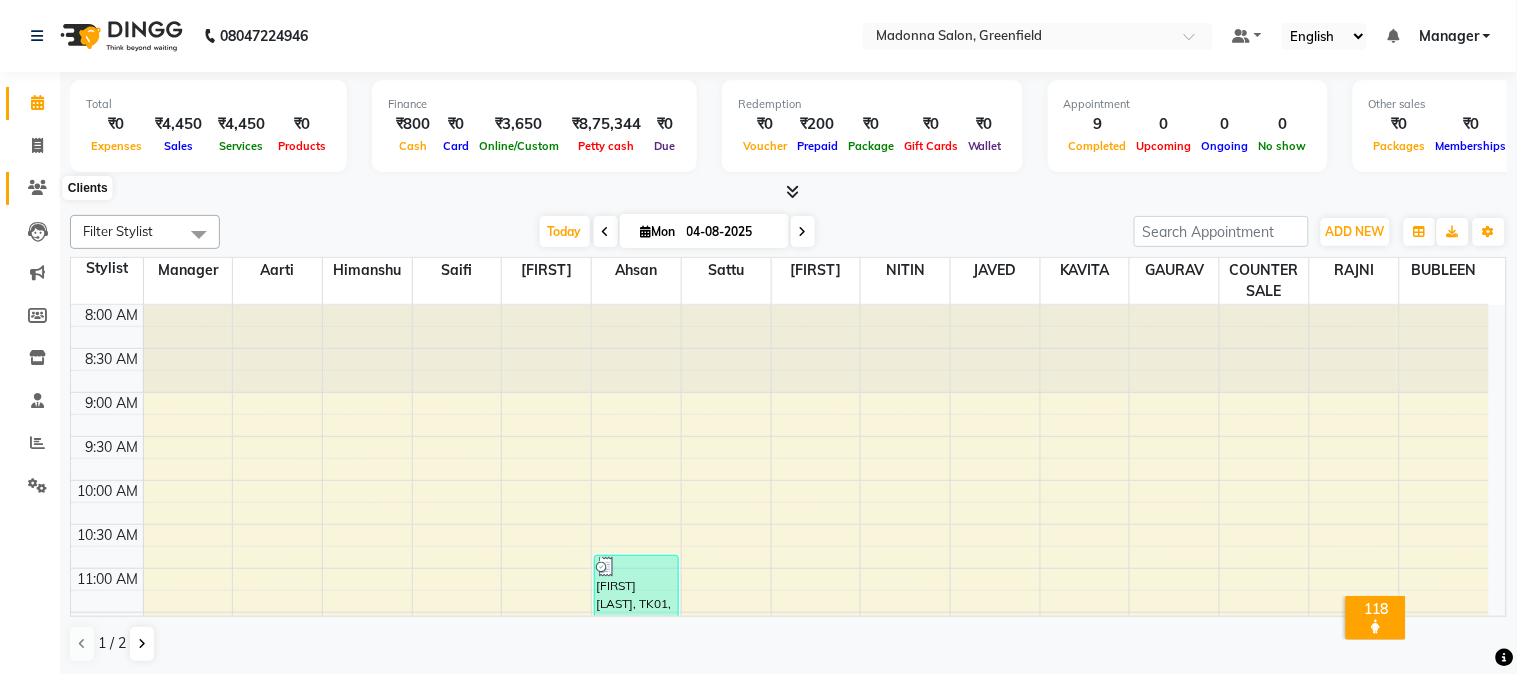 click 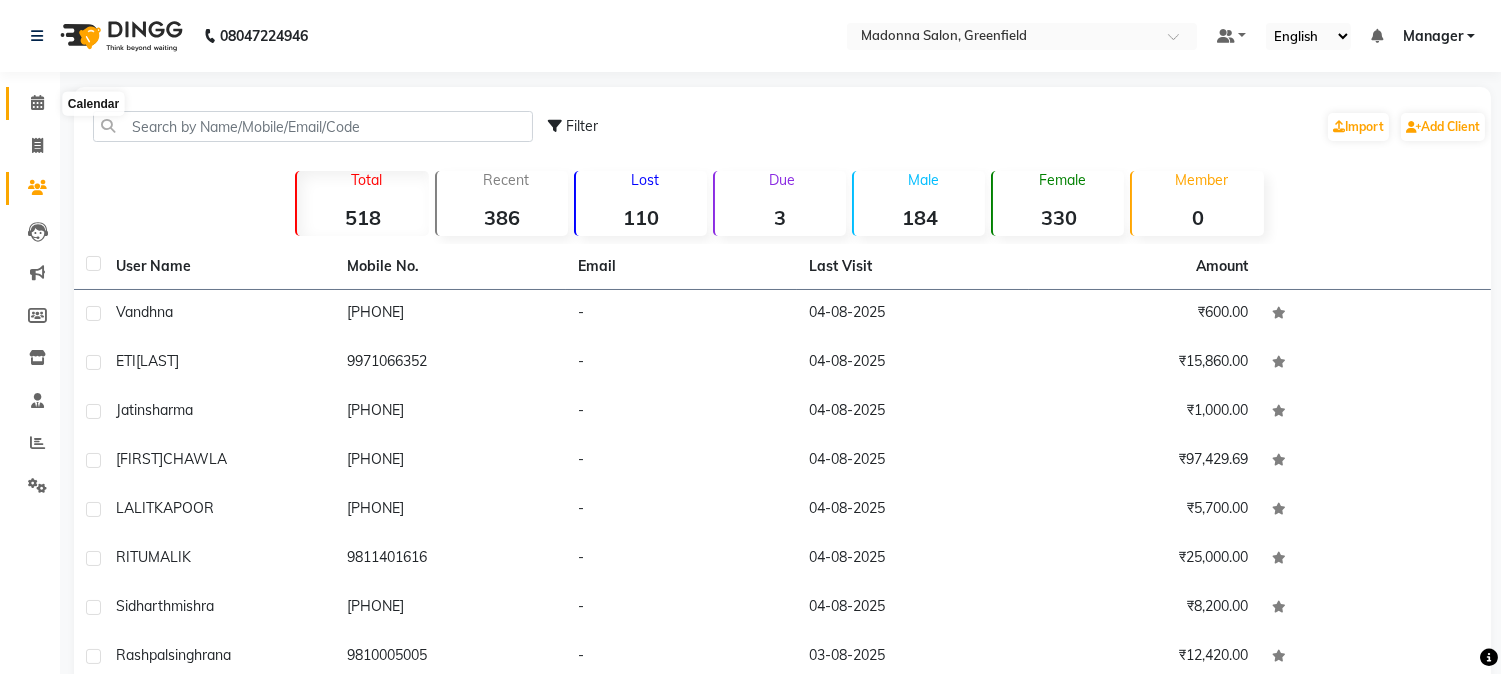 click 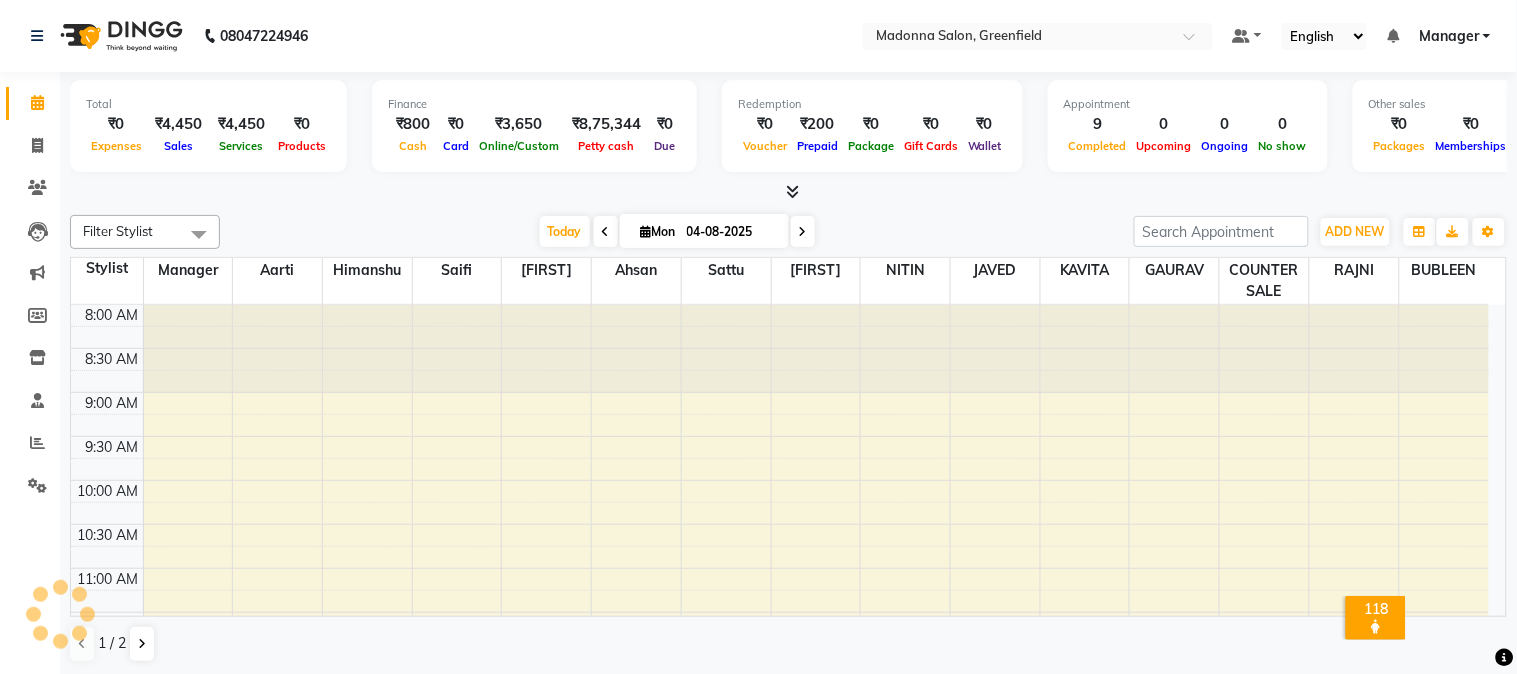 scroll, scrollTop: 0, scrollLeft: 0, axis: both 